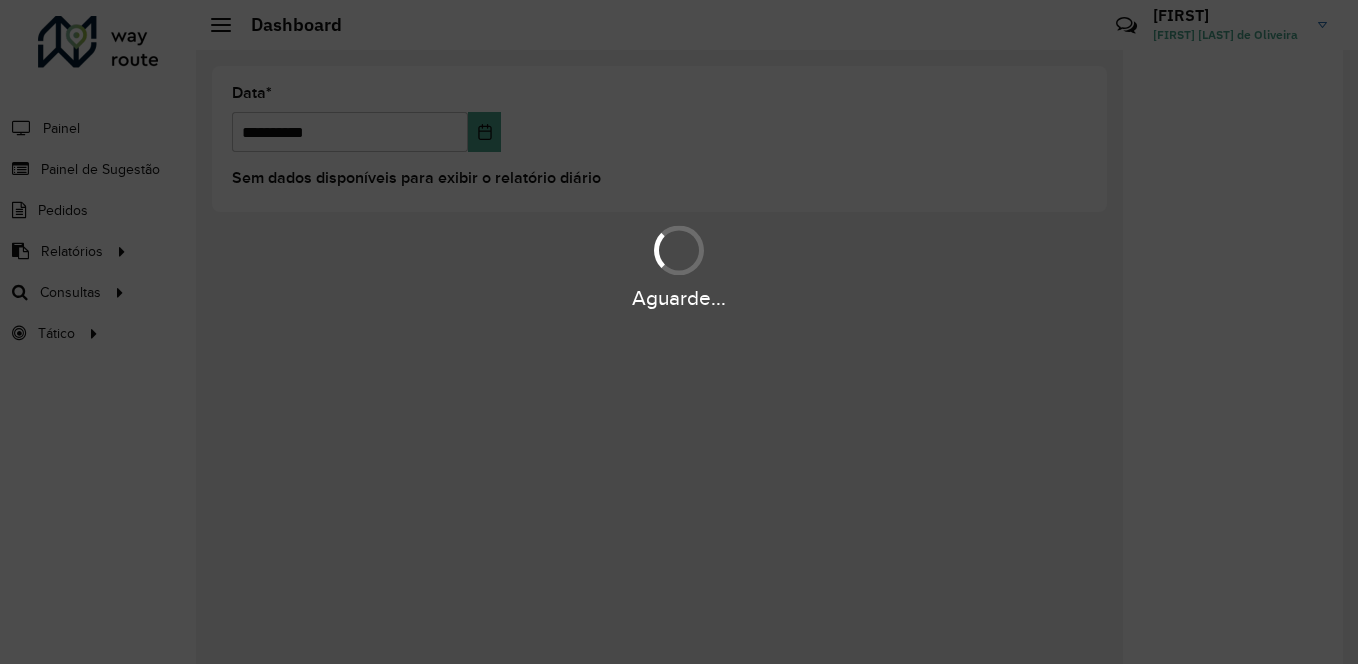 scroll, scrollTop: 0, scrollLeft: 0, axis: both 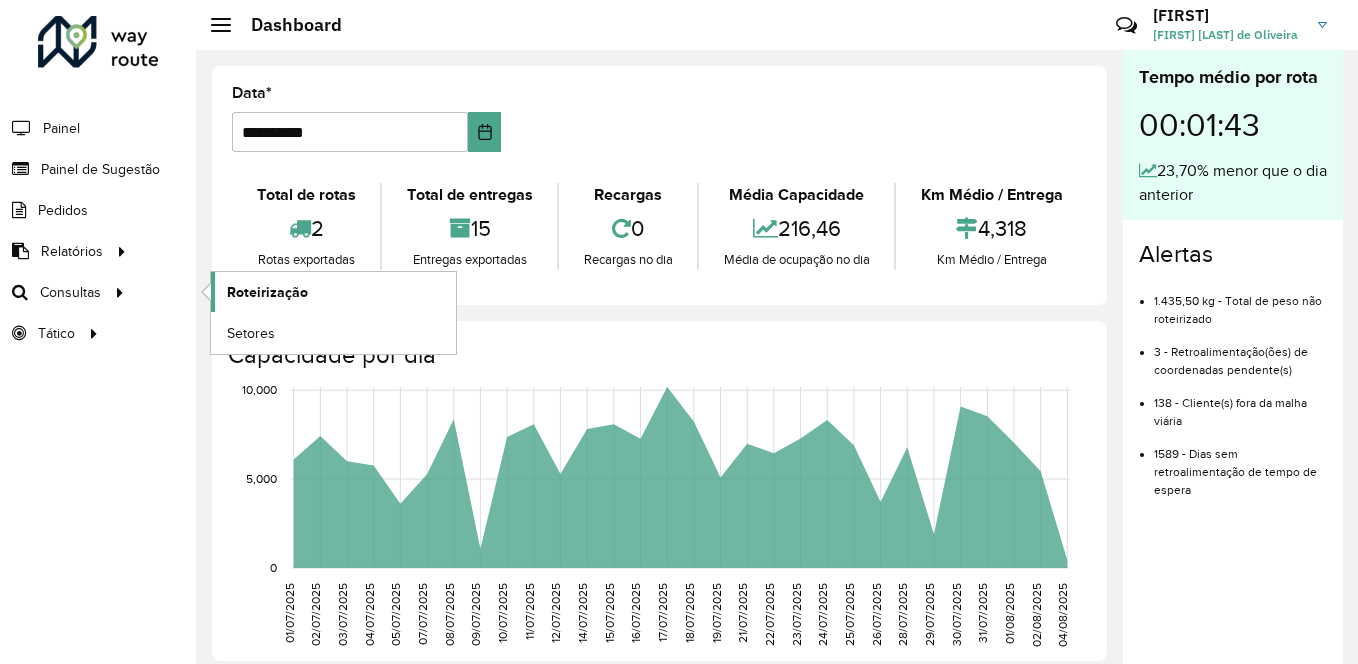 click on "Roteirização" 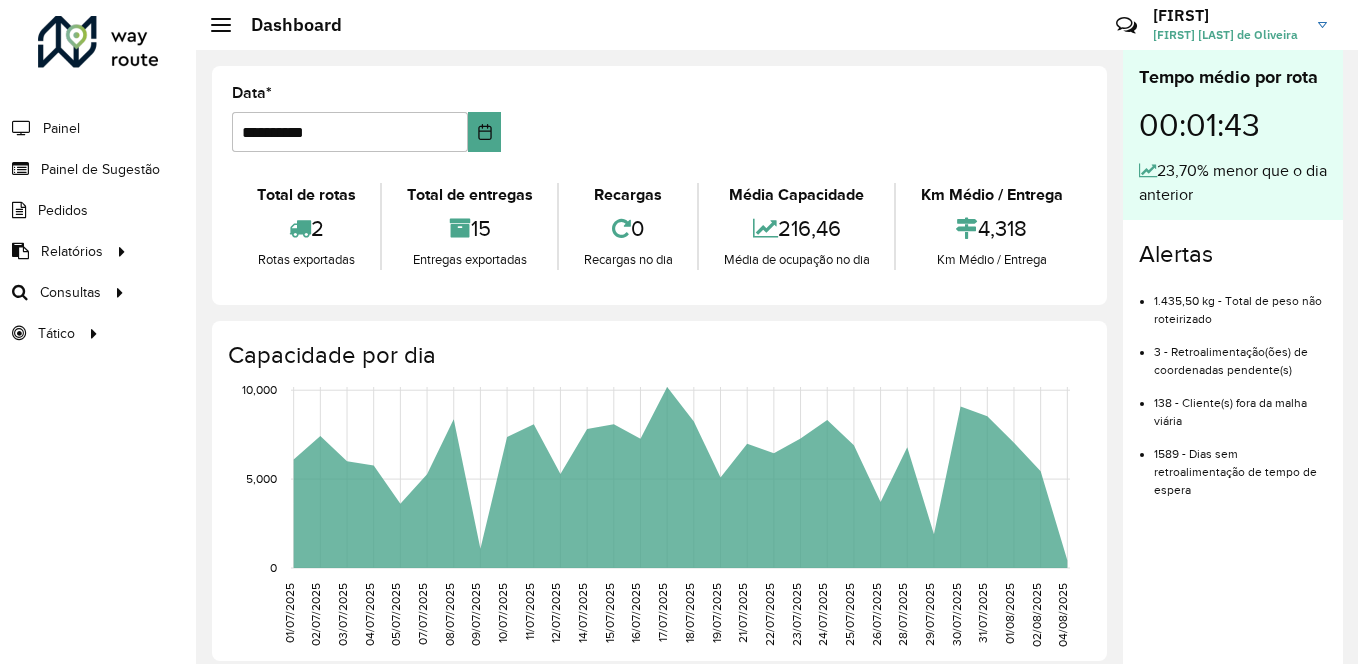 click on "**********" 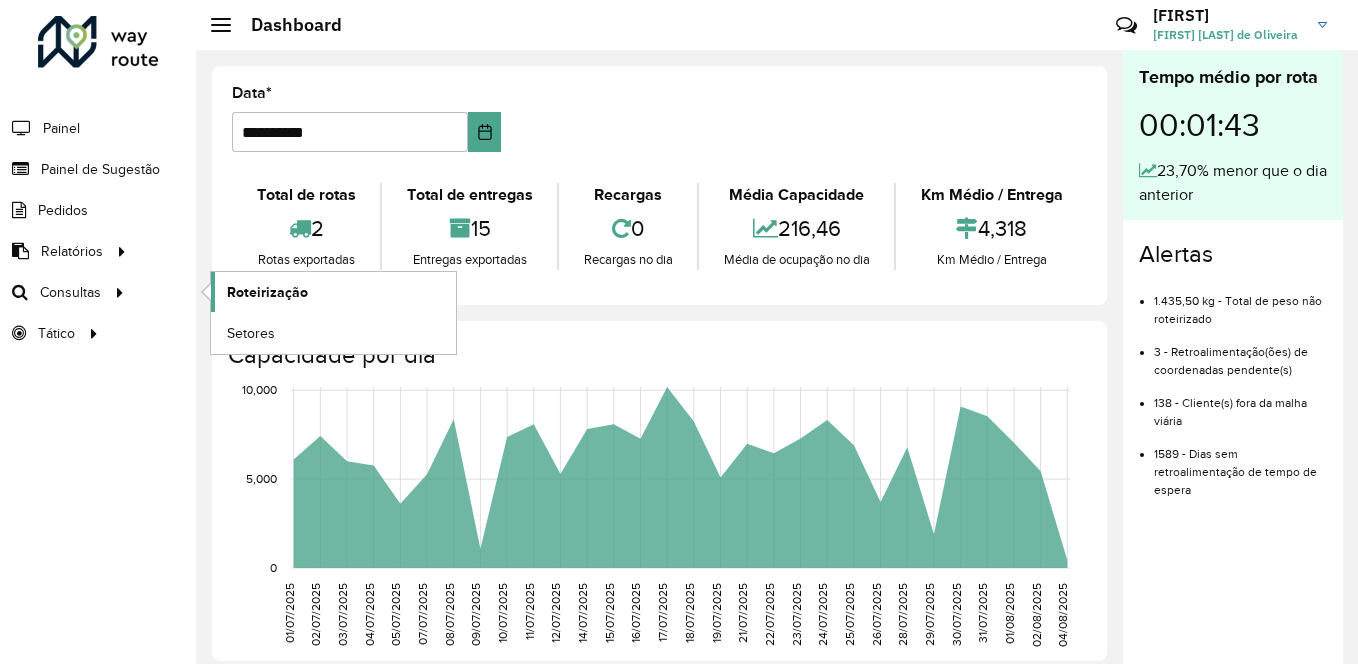 click on "Roteirização" 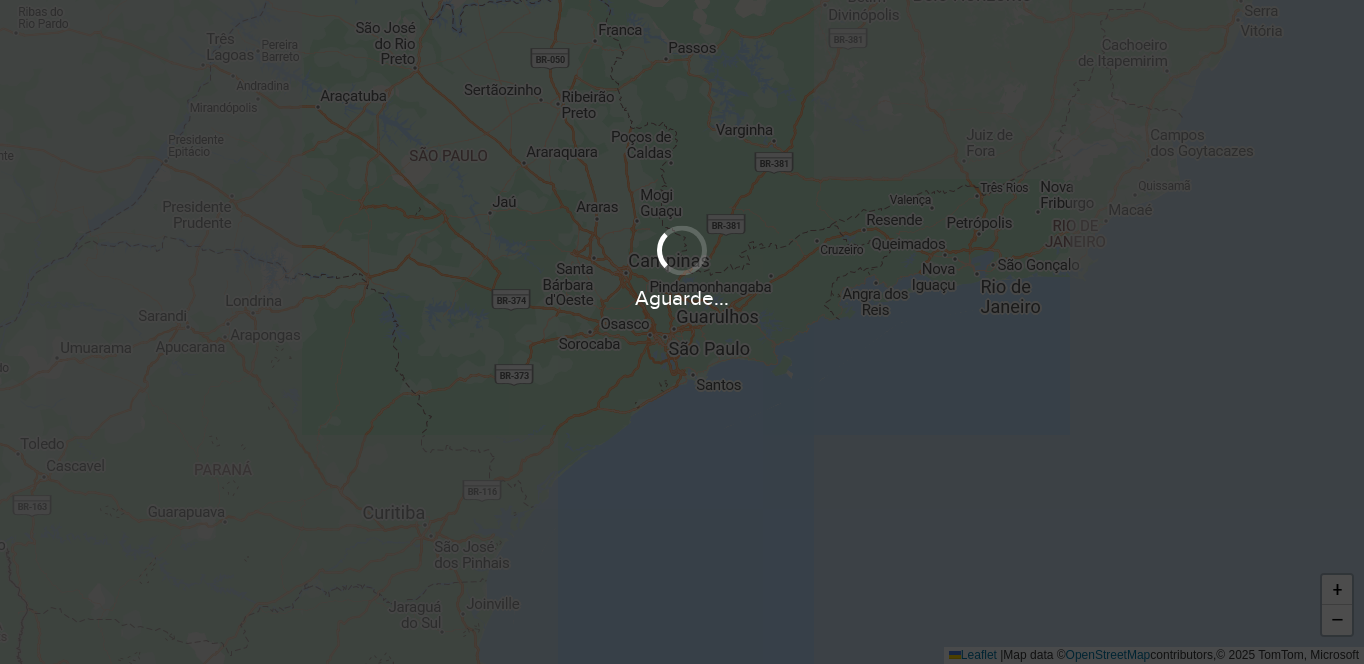 scroll, scrollTop: 0, scrollLeft: 0, axis: both 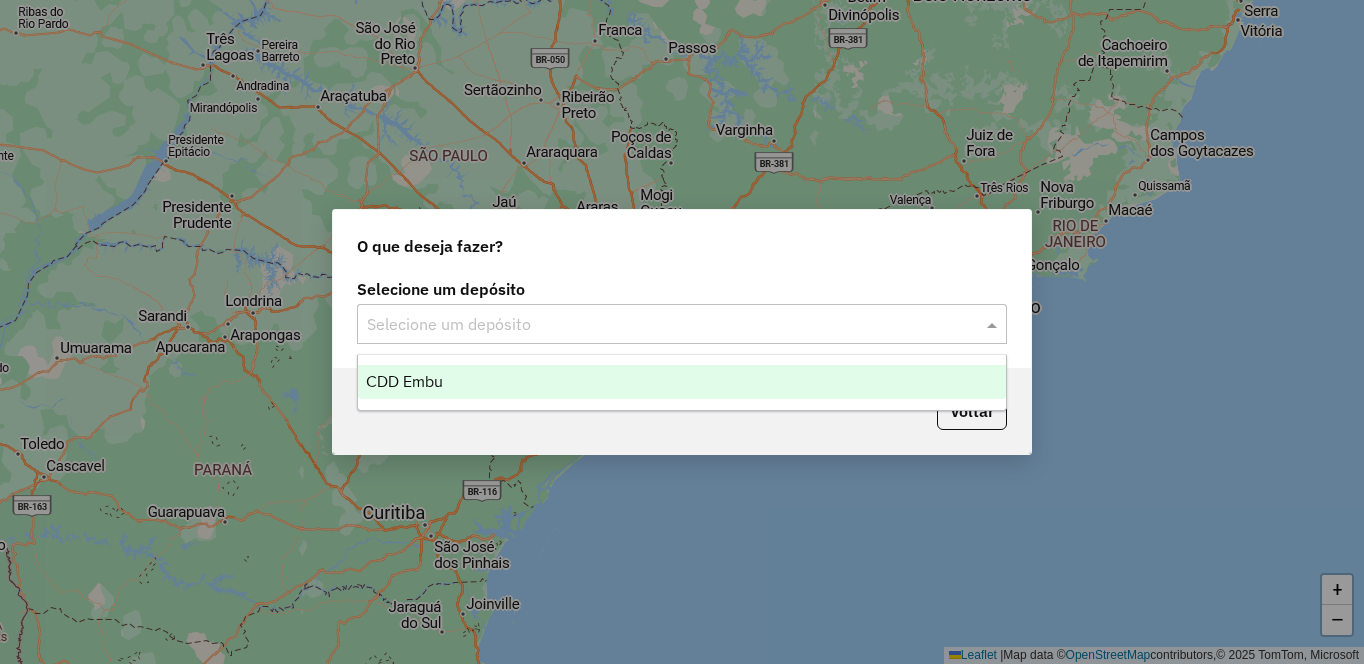 click 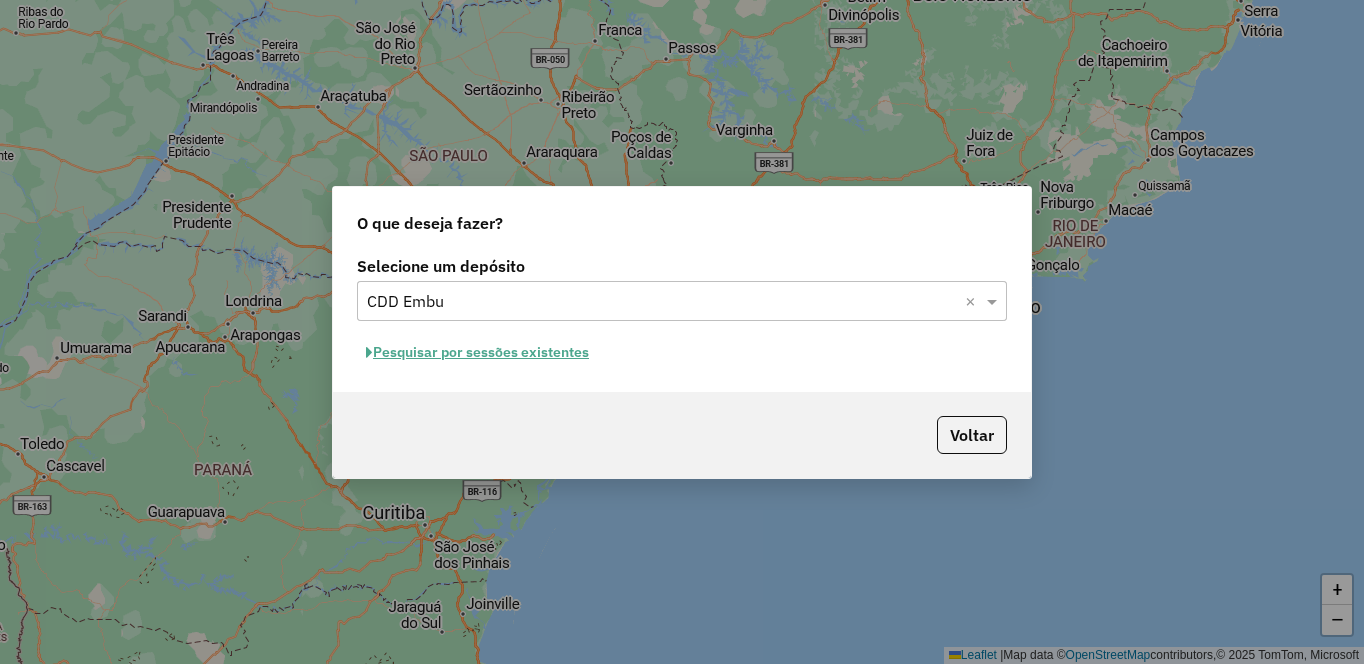 click on "Pesquisar por sessões existentes" 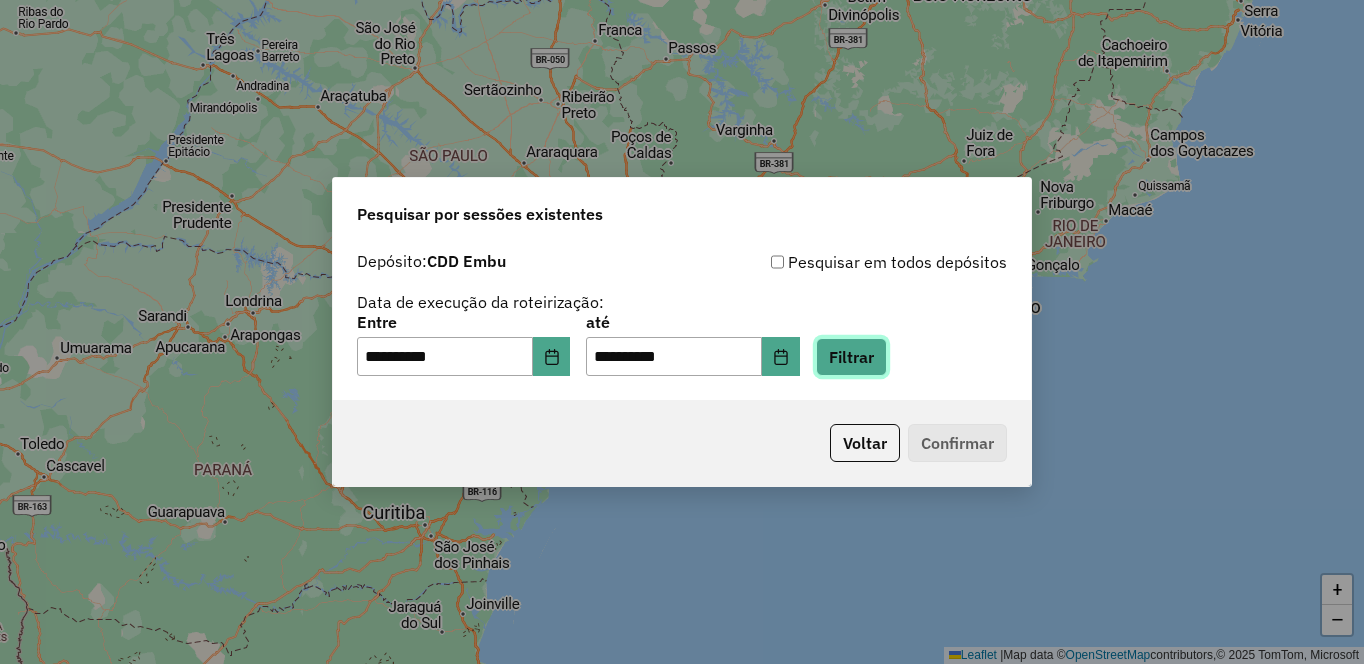 click on "Filtrar" 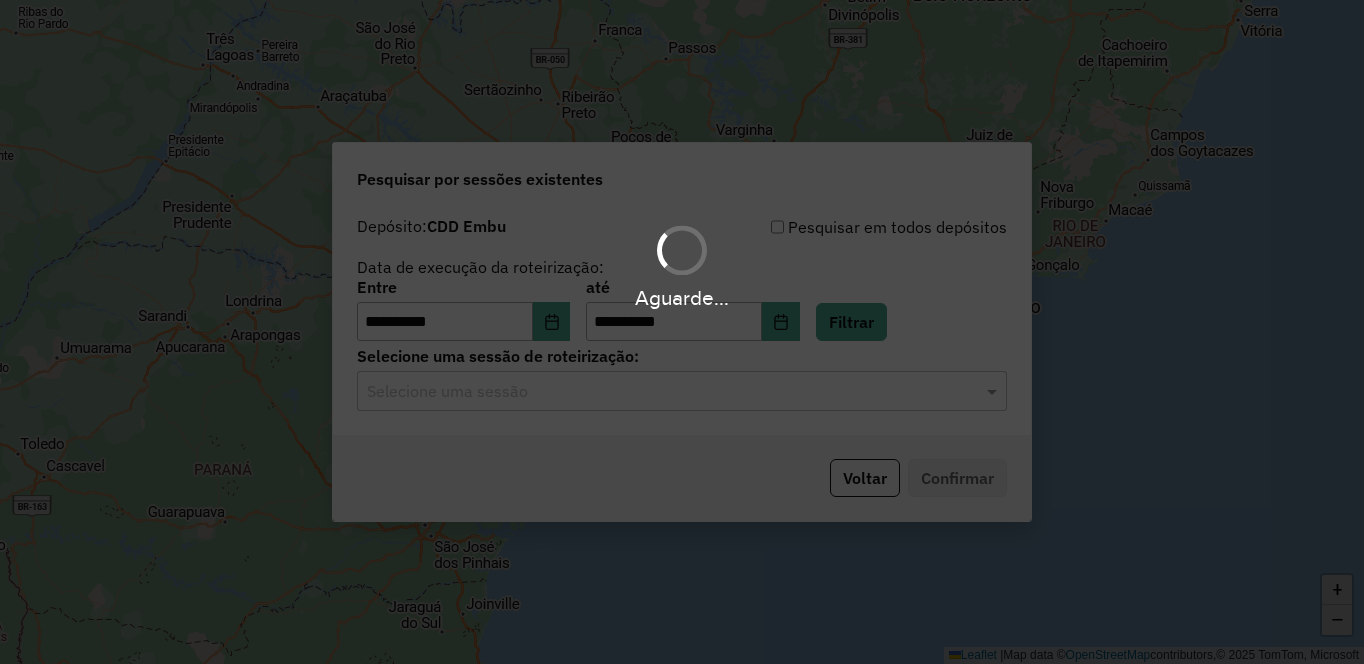 click on "**********" at bounding box center (682, 332) 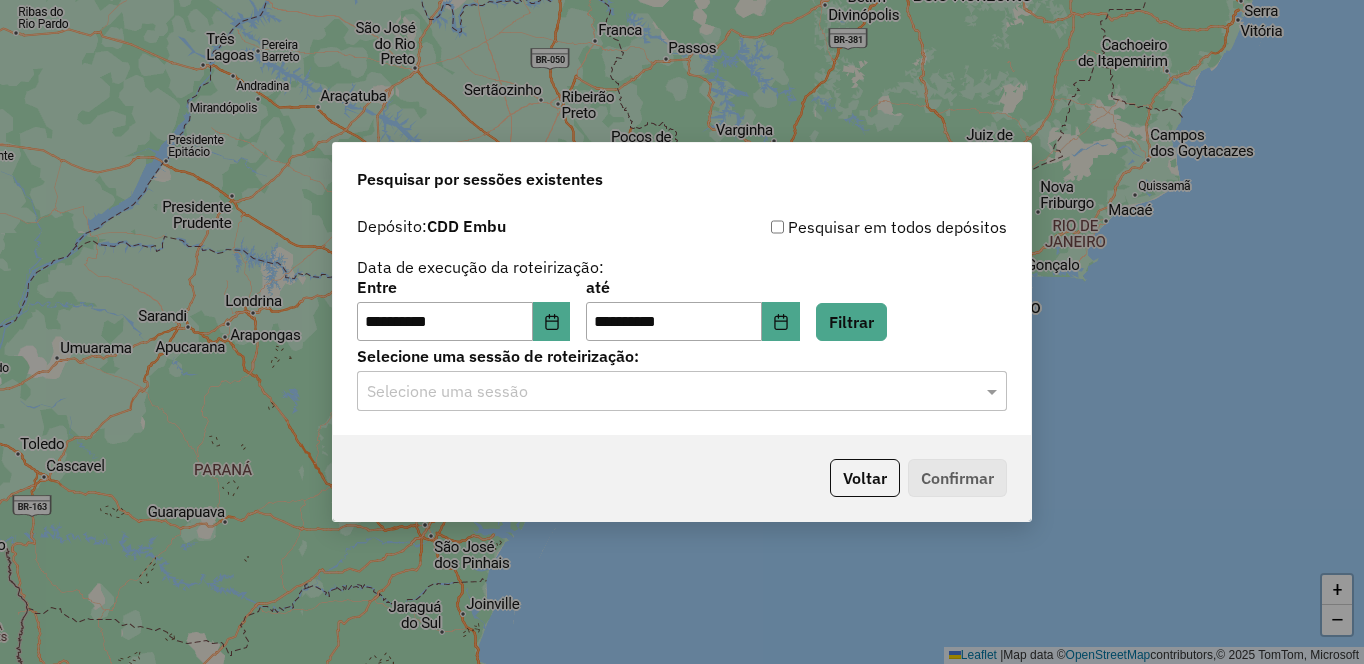 click on "Selecione uma sessão" 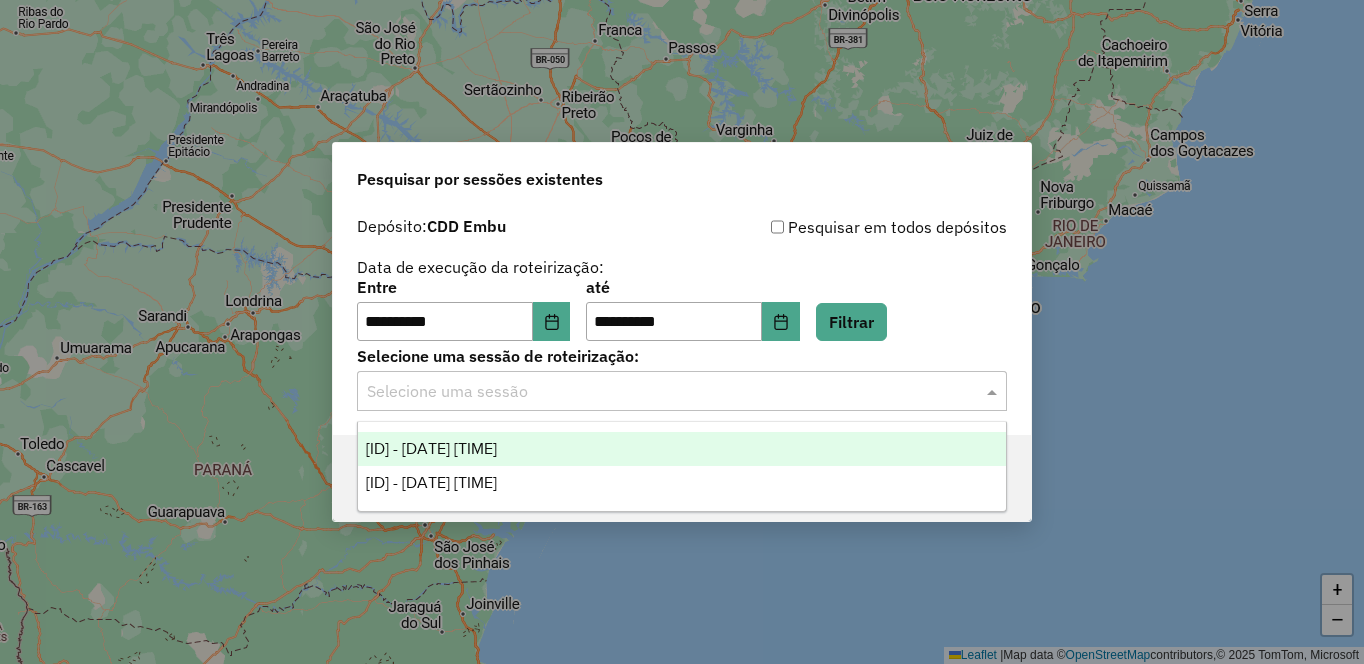 click on "[NUMBER] - [DATE] [TIME]" at bounding box center (431, 448) 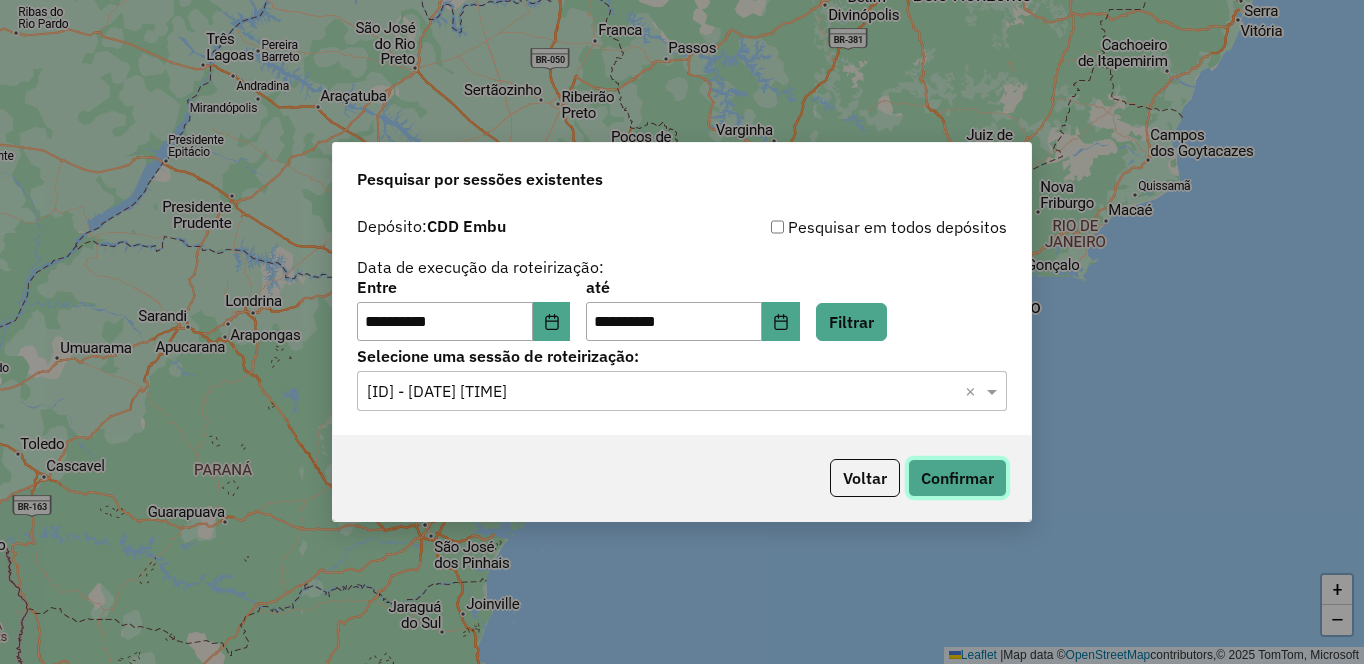 click on "Confirmar" 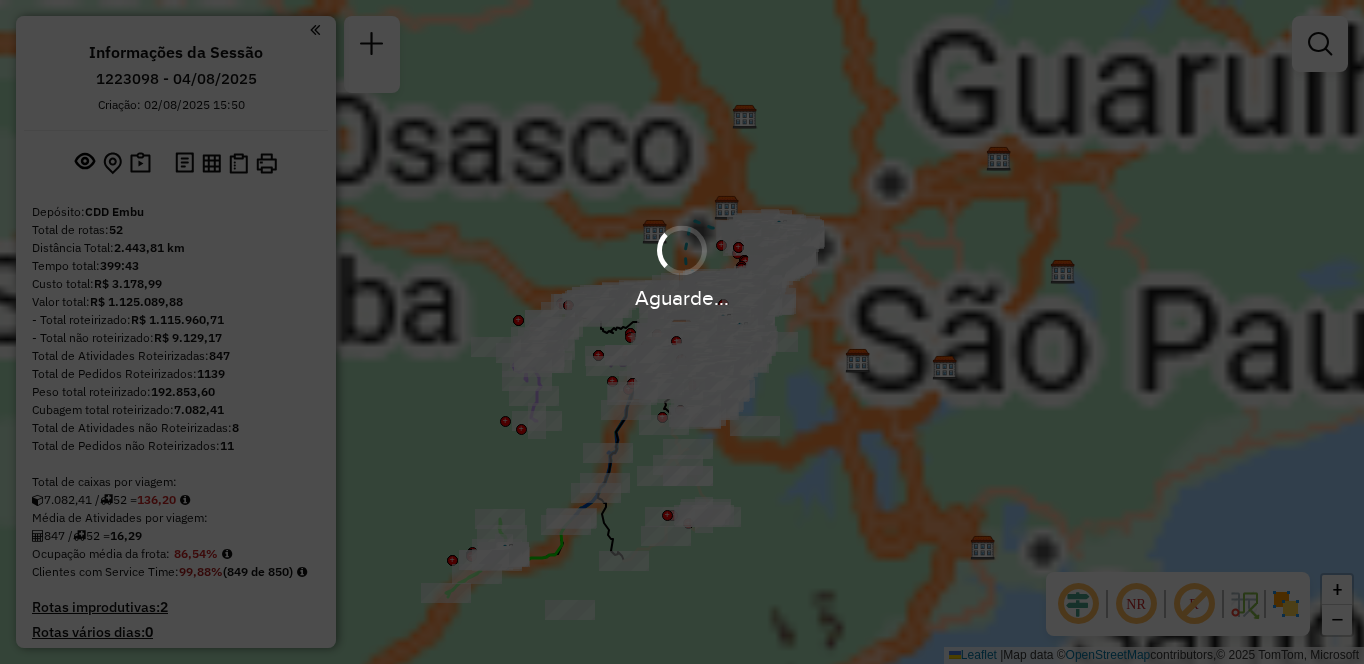 scroll, scrollTop: 0, scrollLeft: 0, axis: both 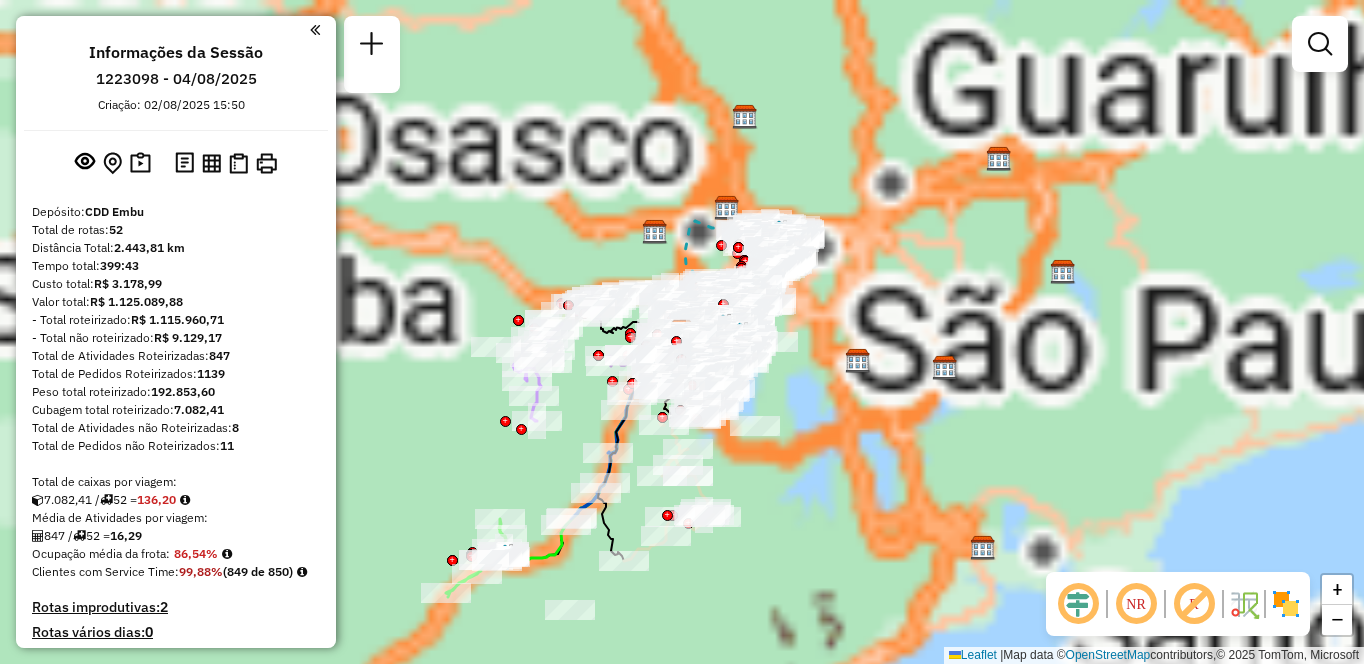 click 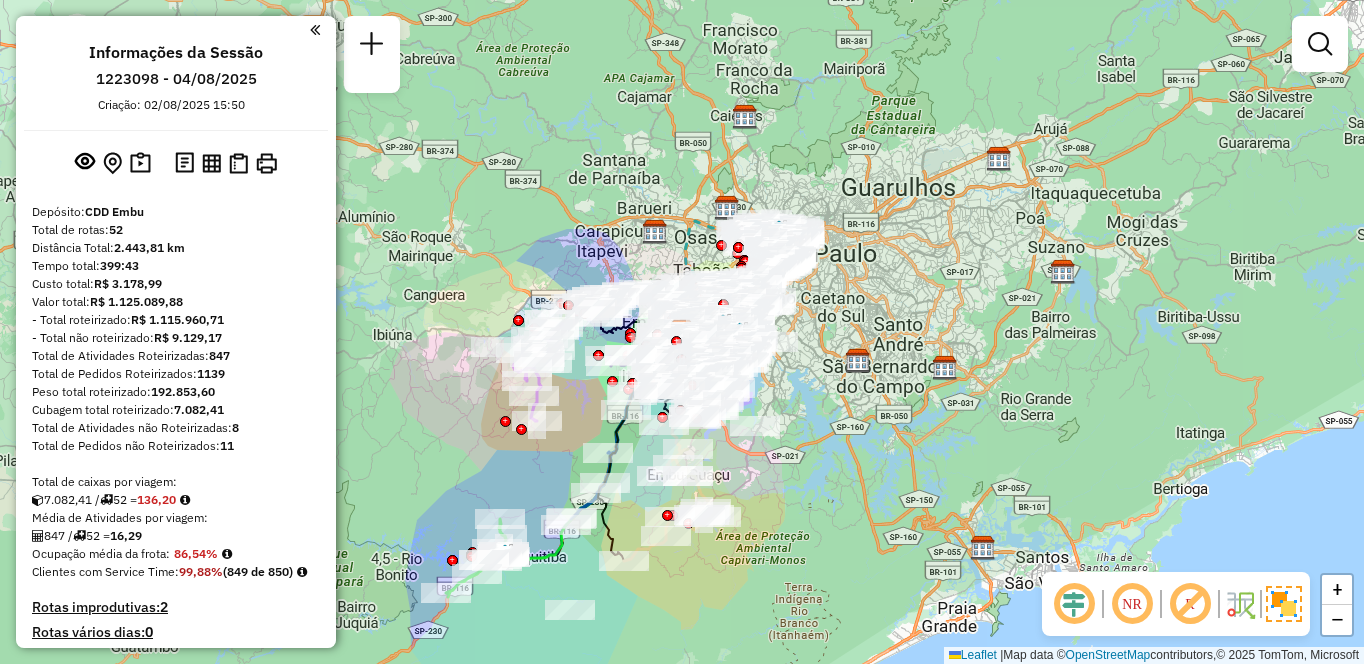 click 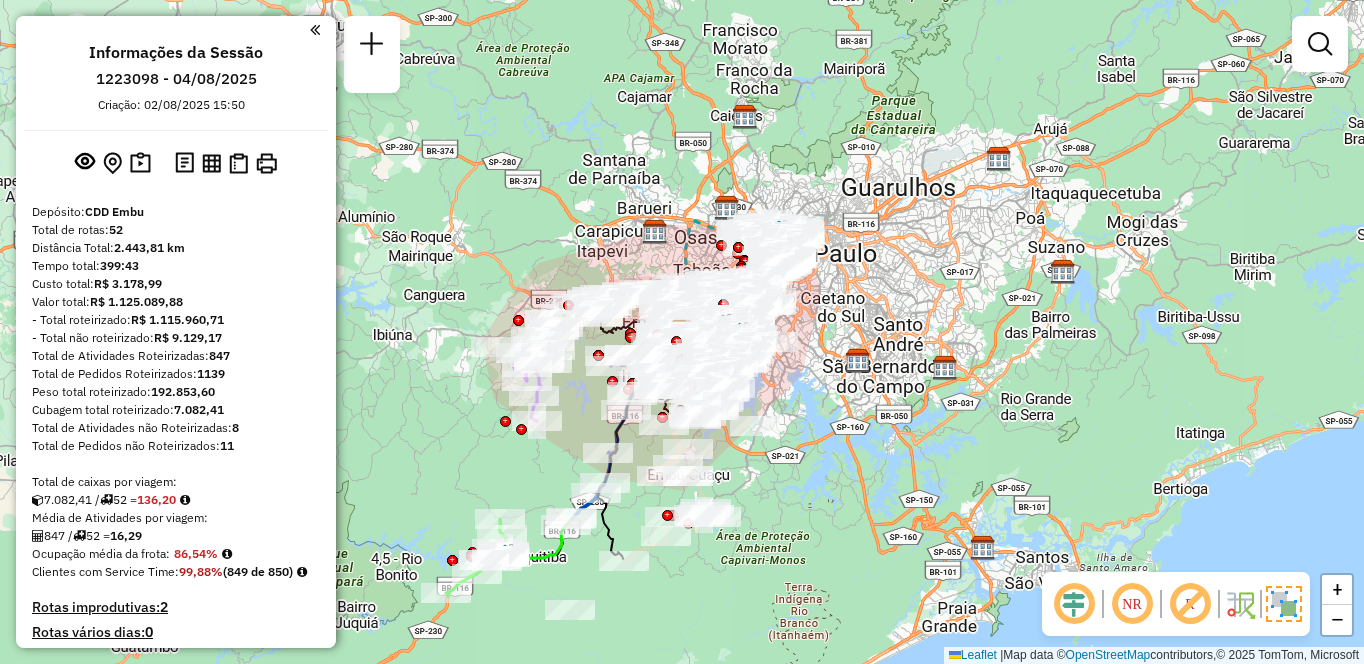 click 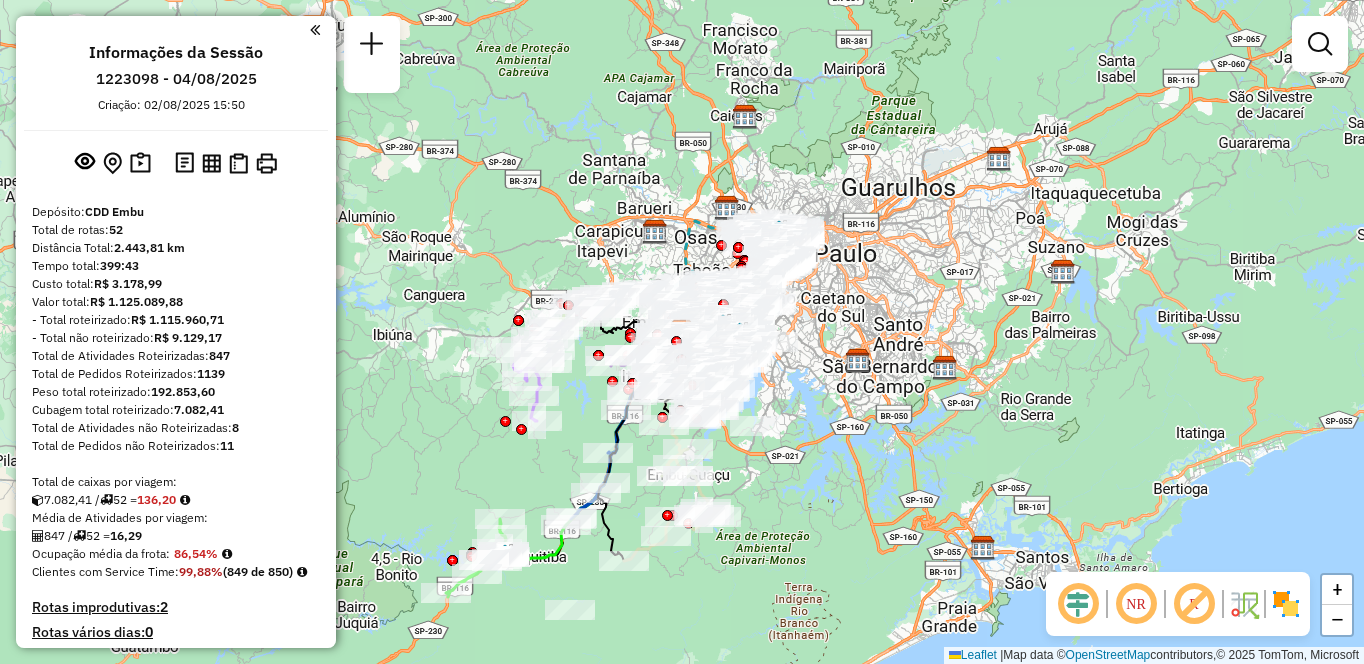 click 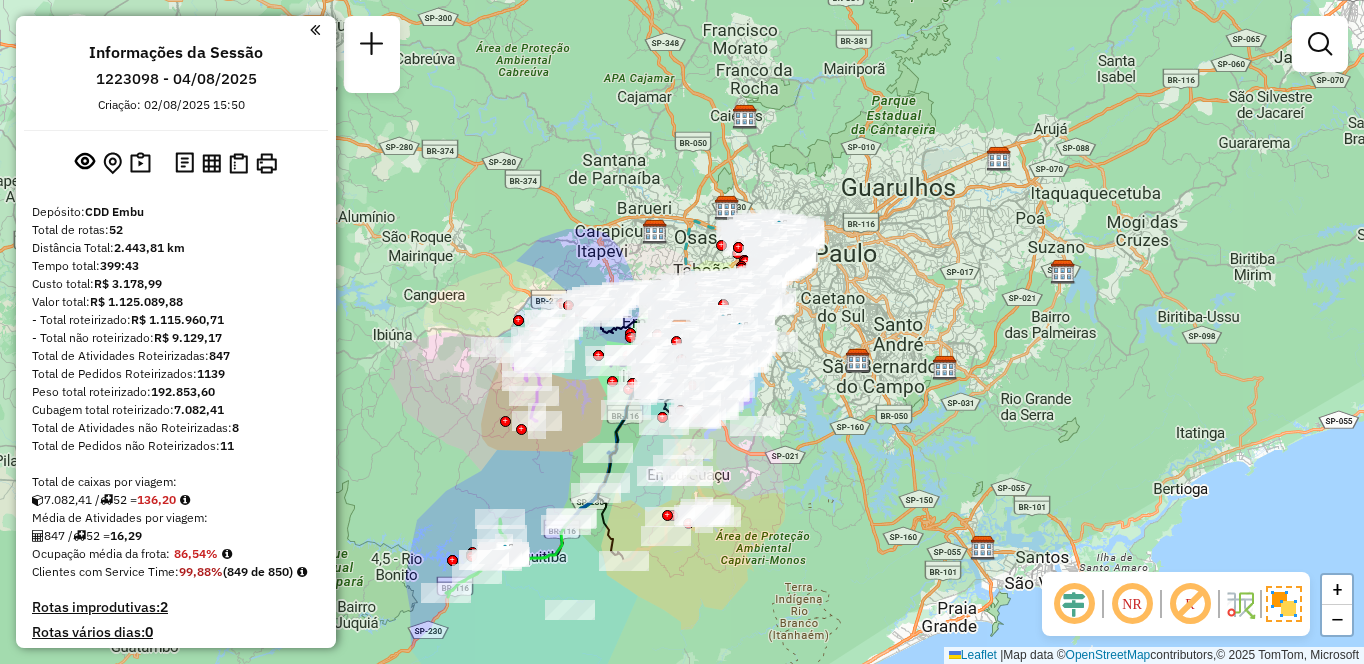 click 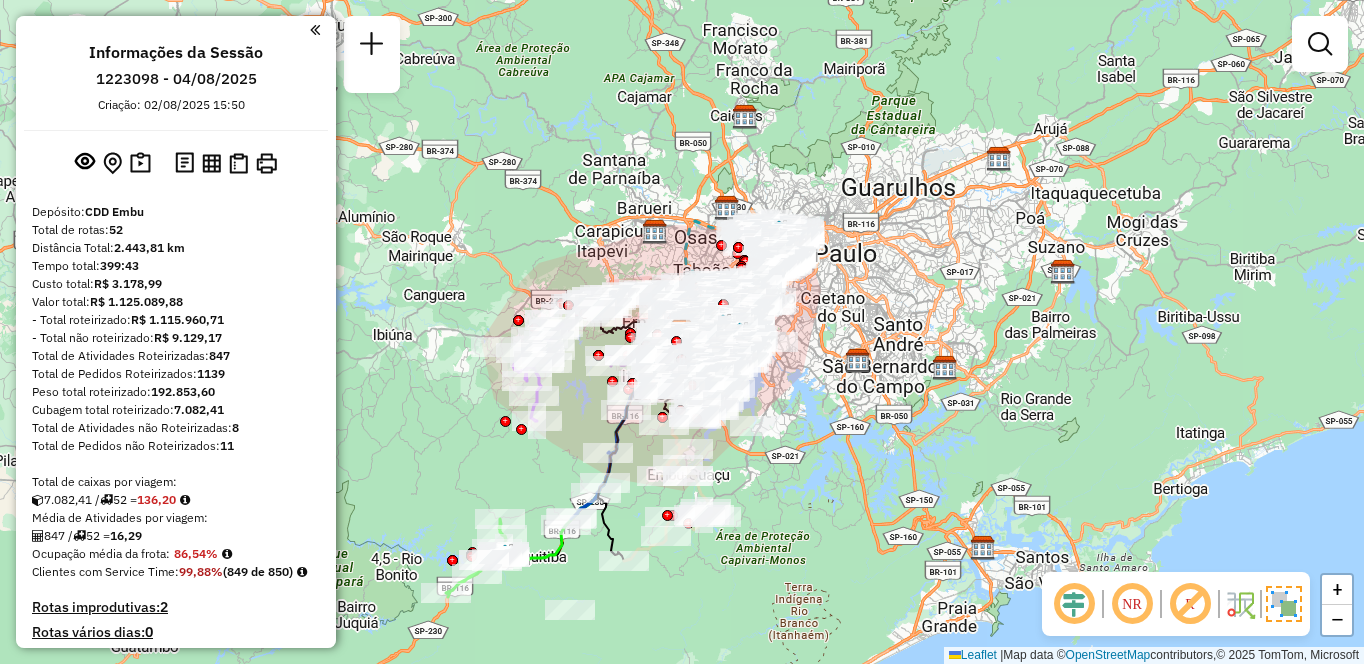 click 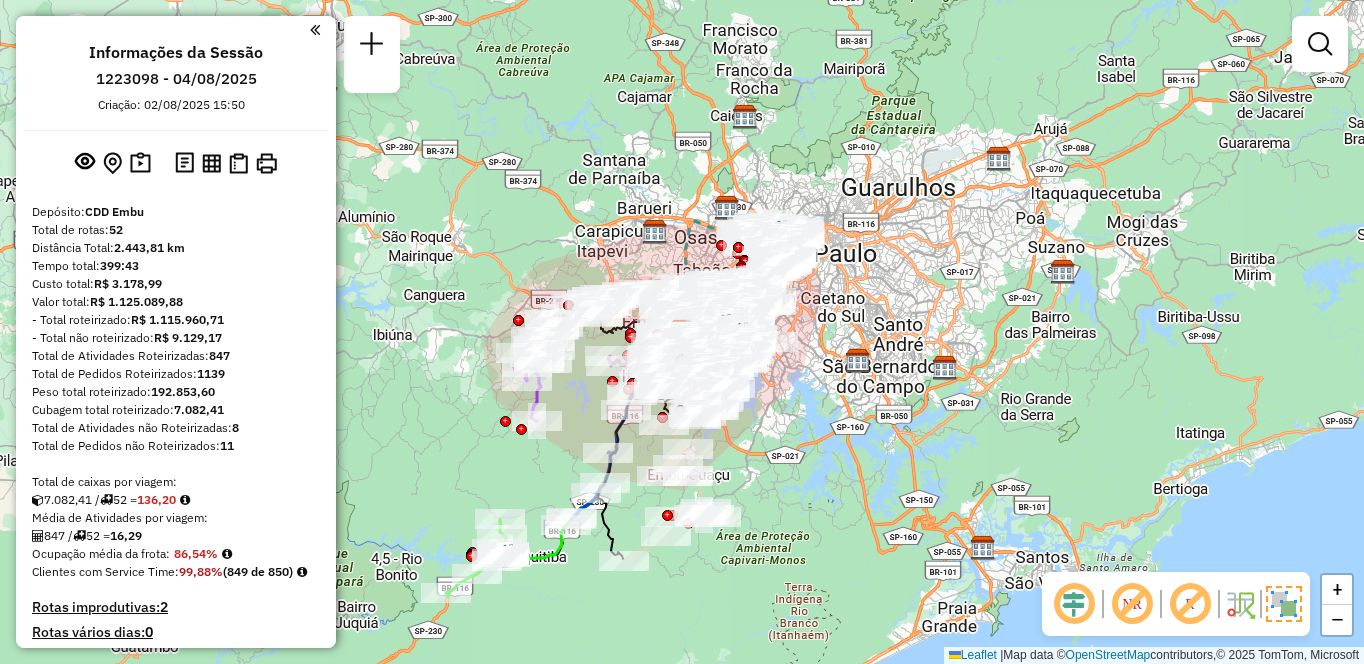 click 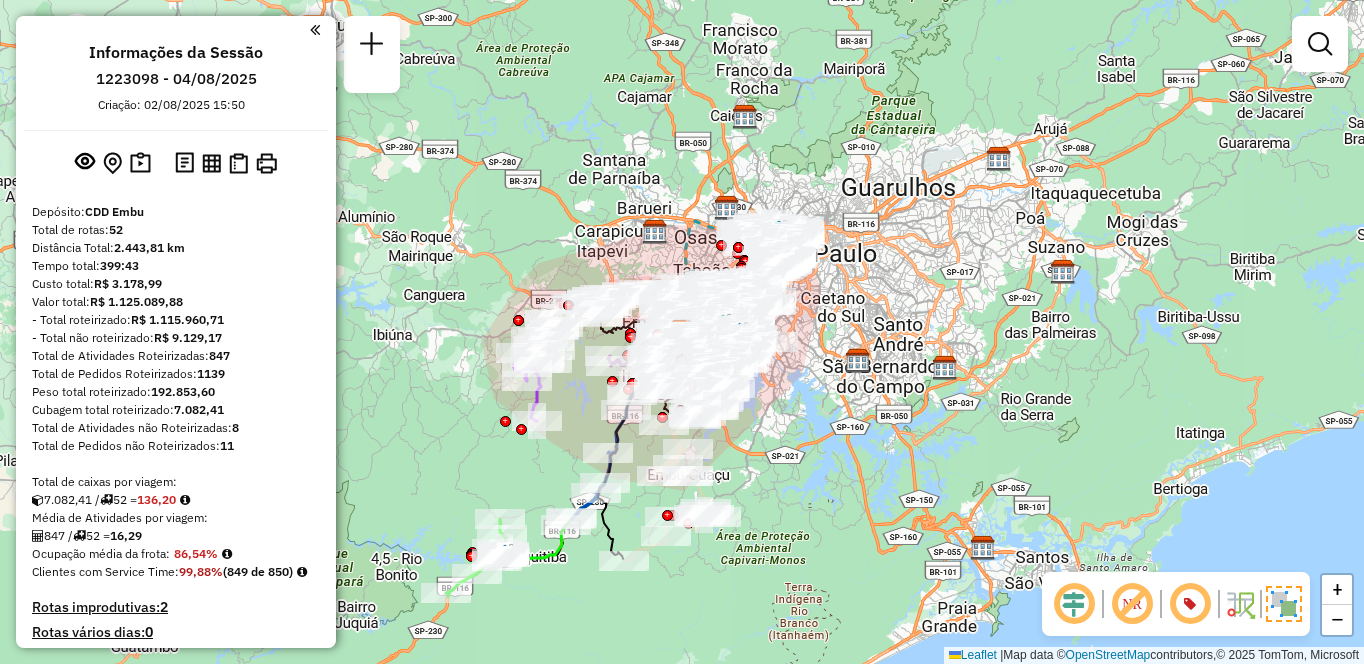 scroll, scrollTop: 5600, scrollLeft: 0, axis: vertical 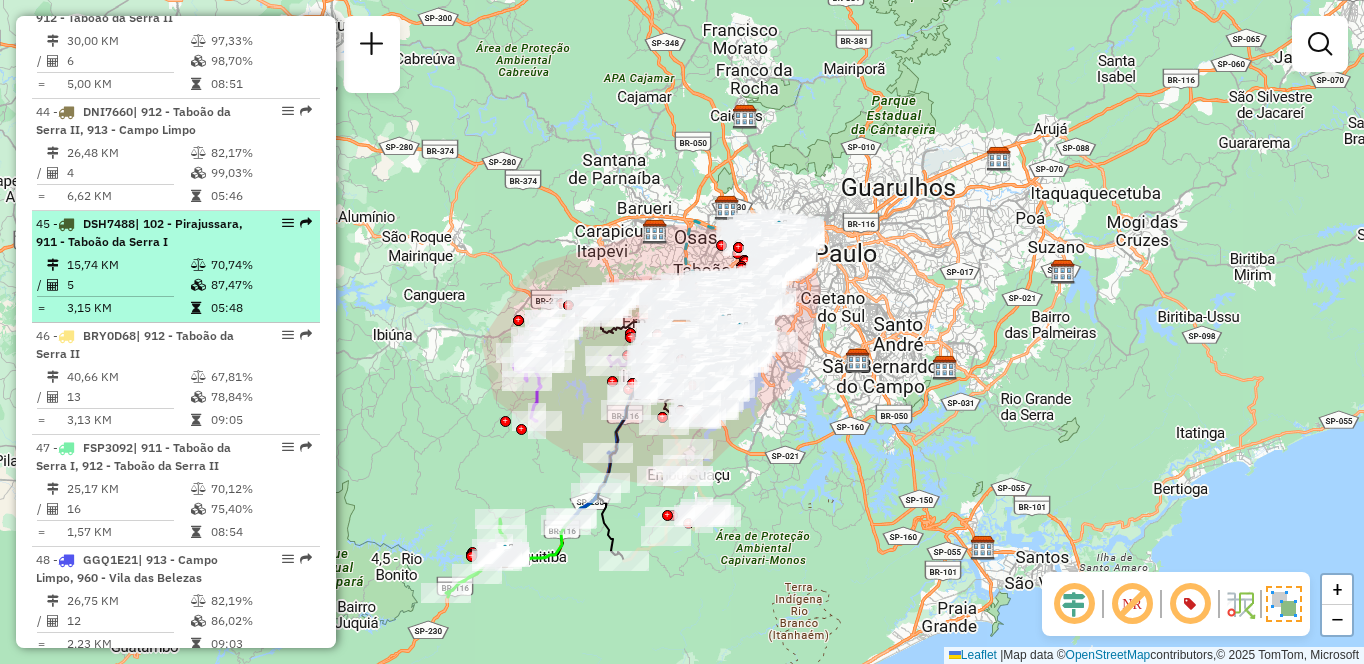 drag, startPoint x: 273, startPoint y: 325, endPoint x: 254, endPoint y: 343, distance: 26.172504 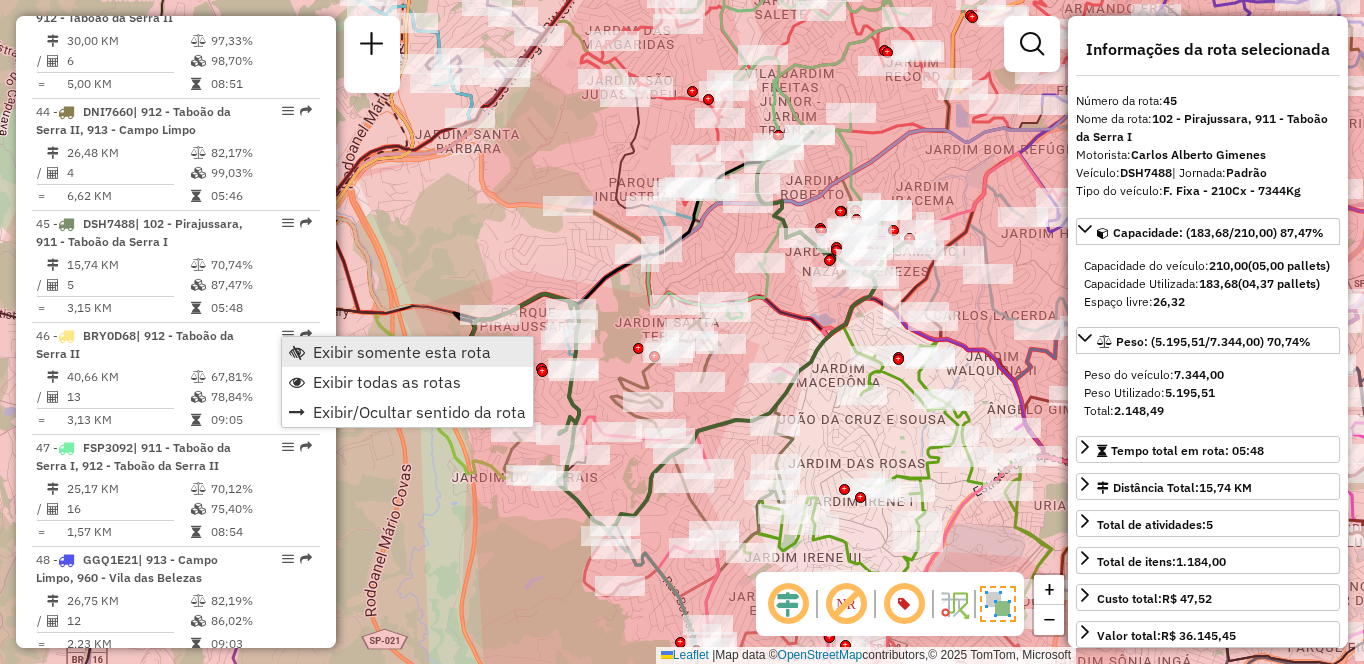 click on "Exibir somente esta rota" at bounding box center [402, 352] 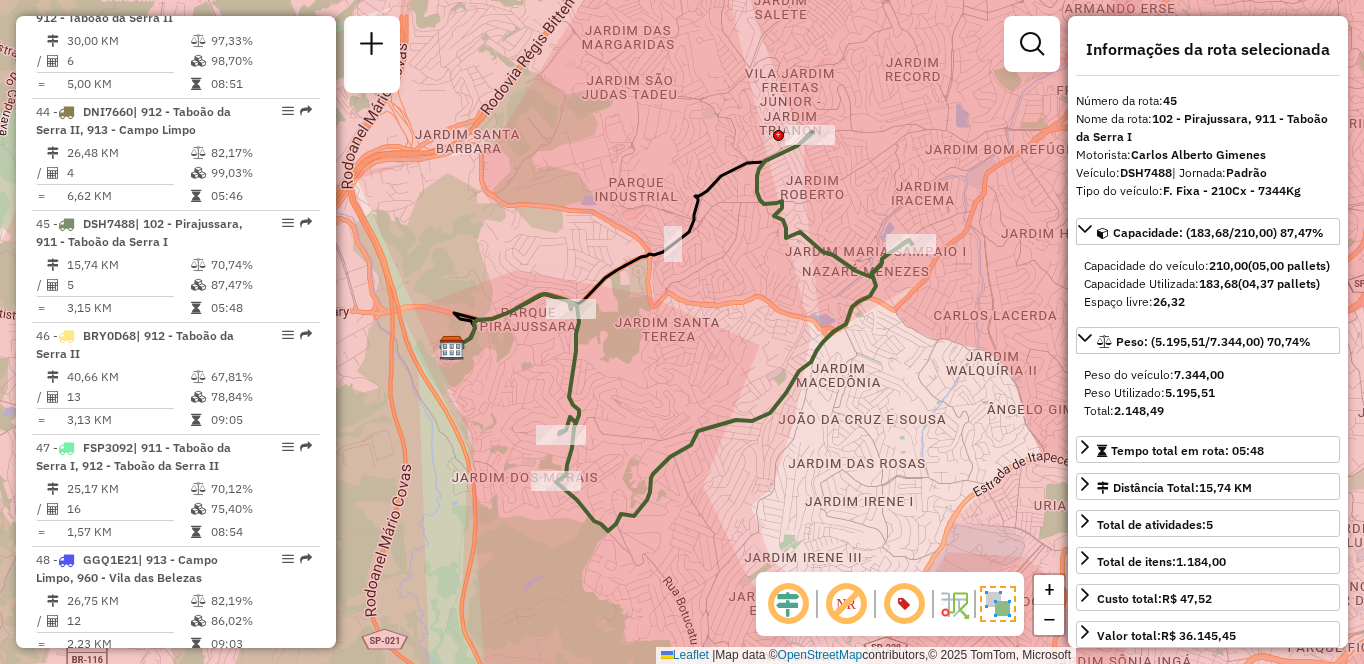 click 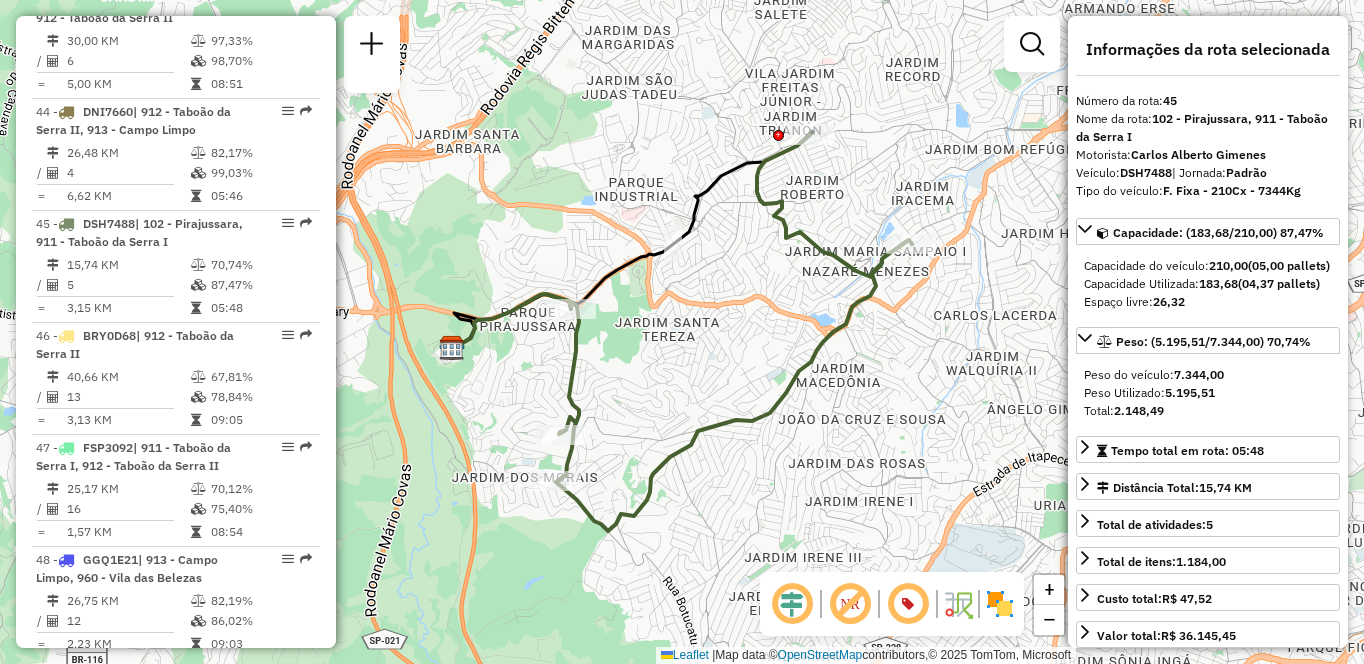 click 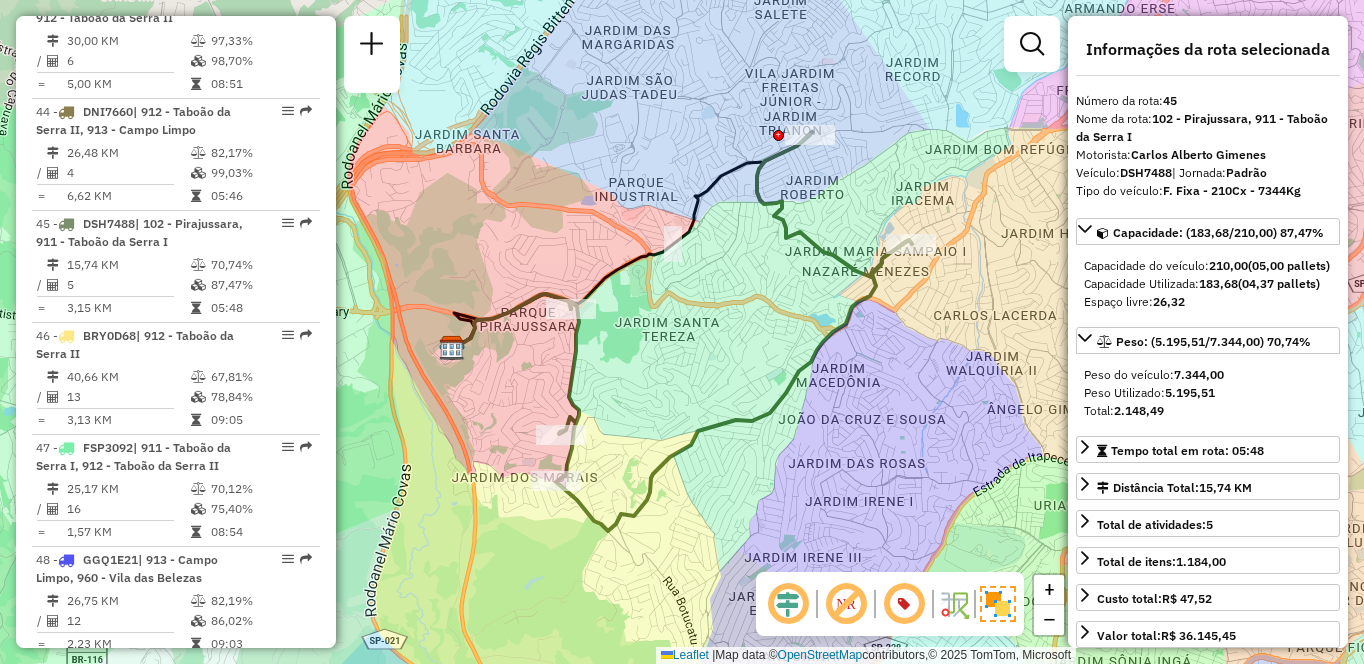 click 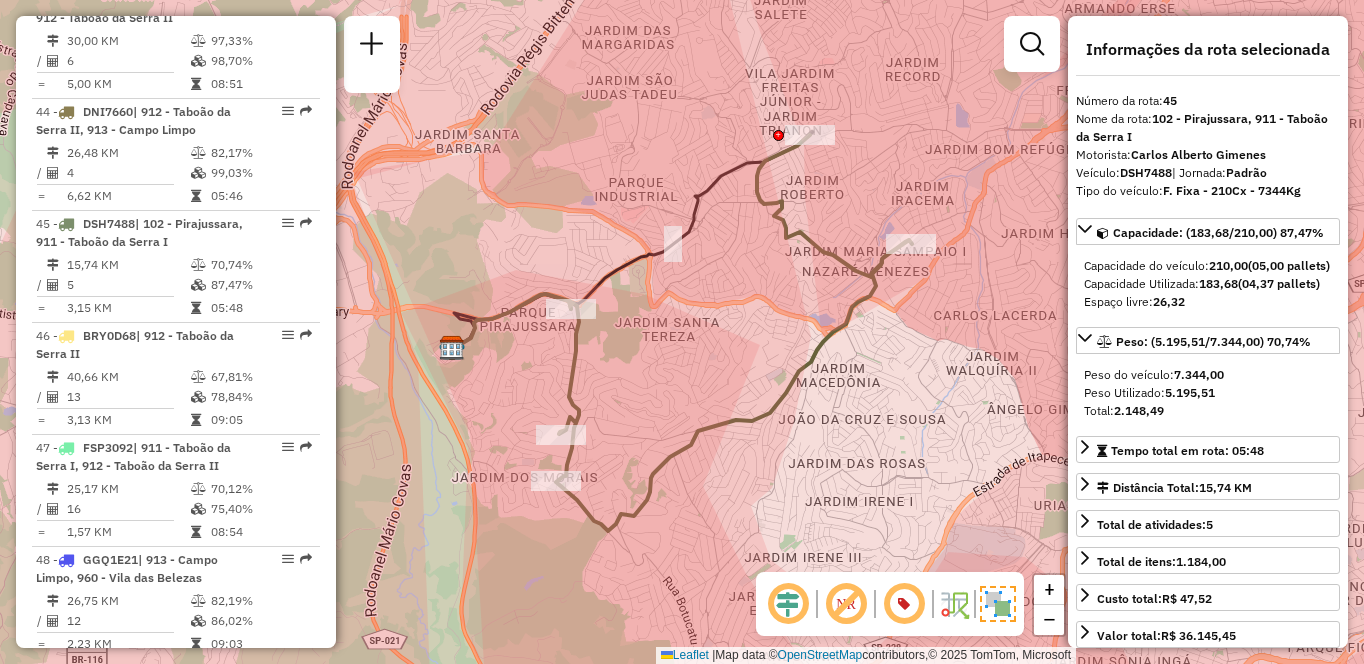 click 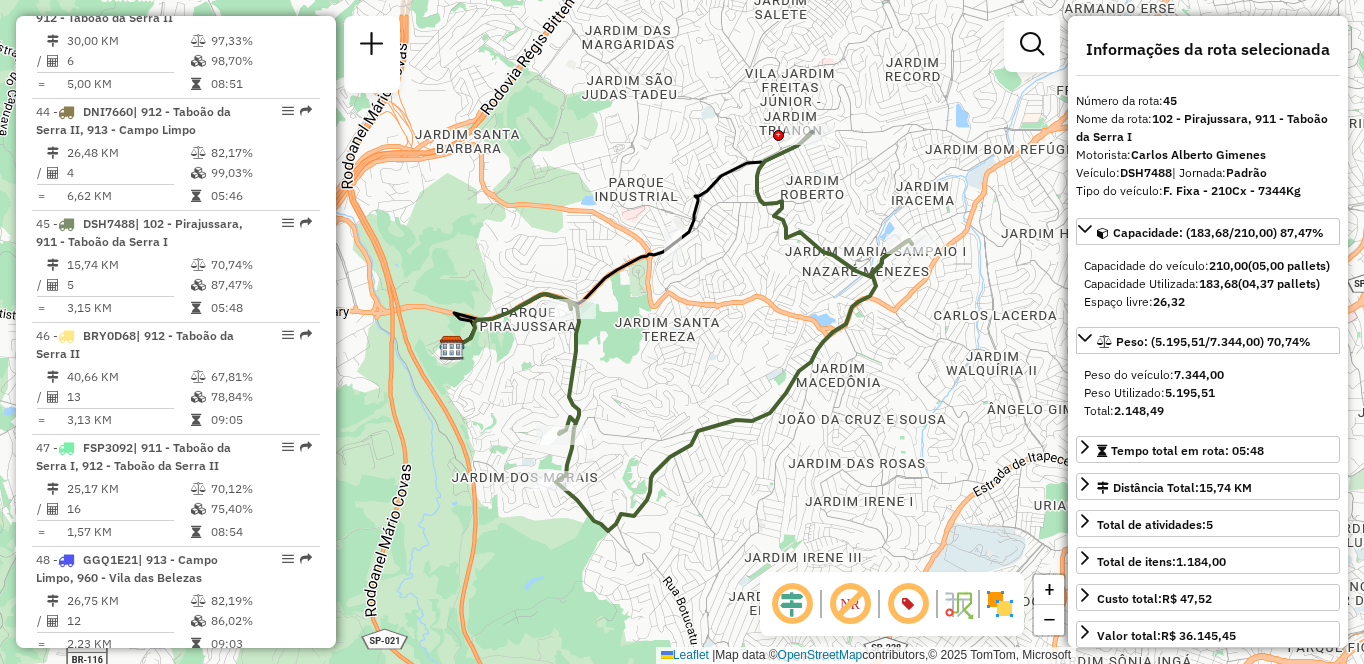 click 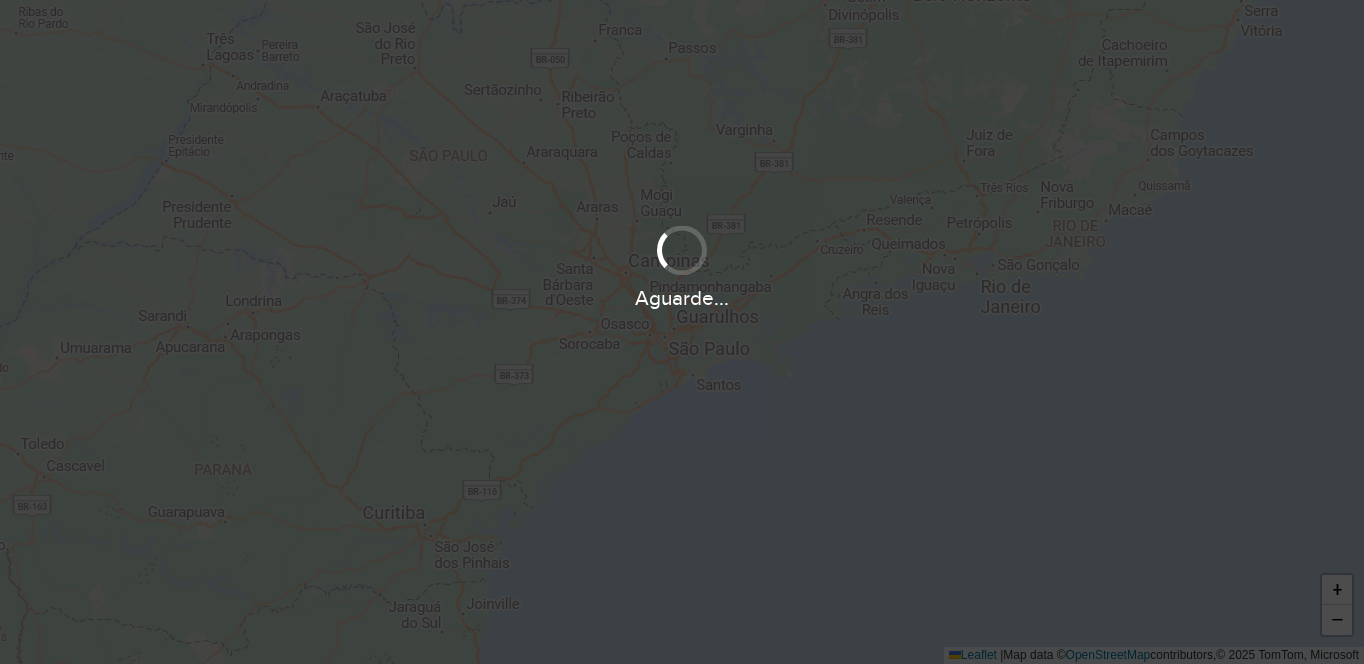 scroll, scrollTop: 0, scrollLeft: 0, axis: both 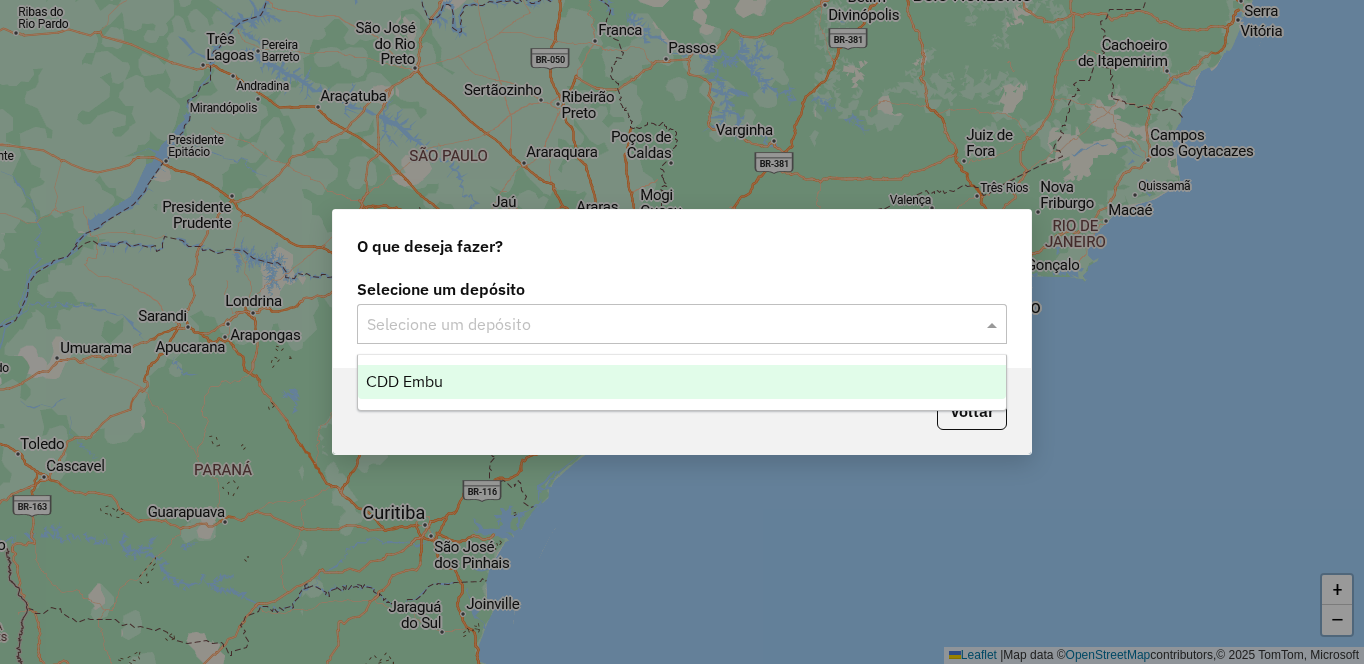 click 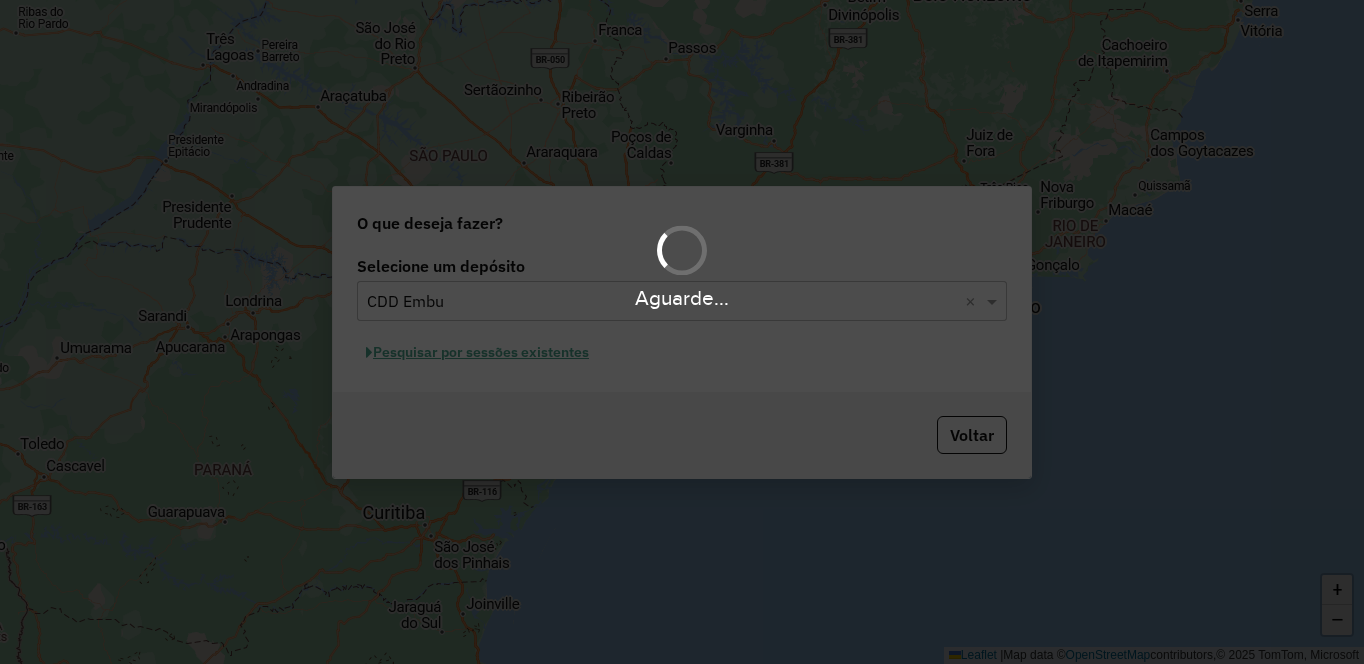 click on "Aguarde..." at bounding box center [682, 332] 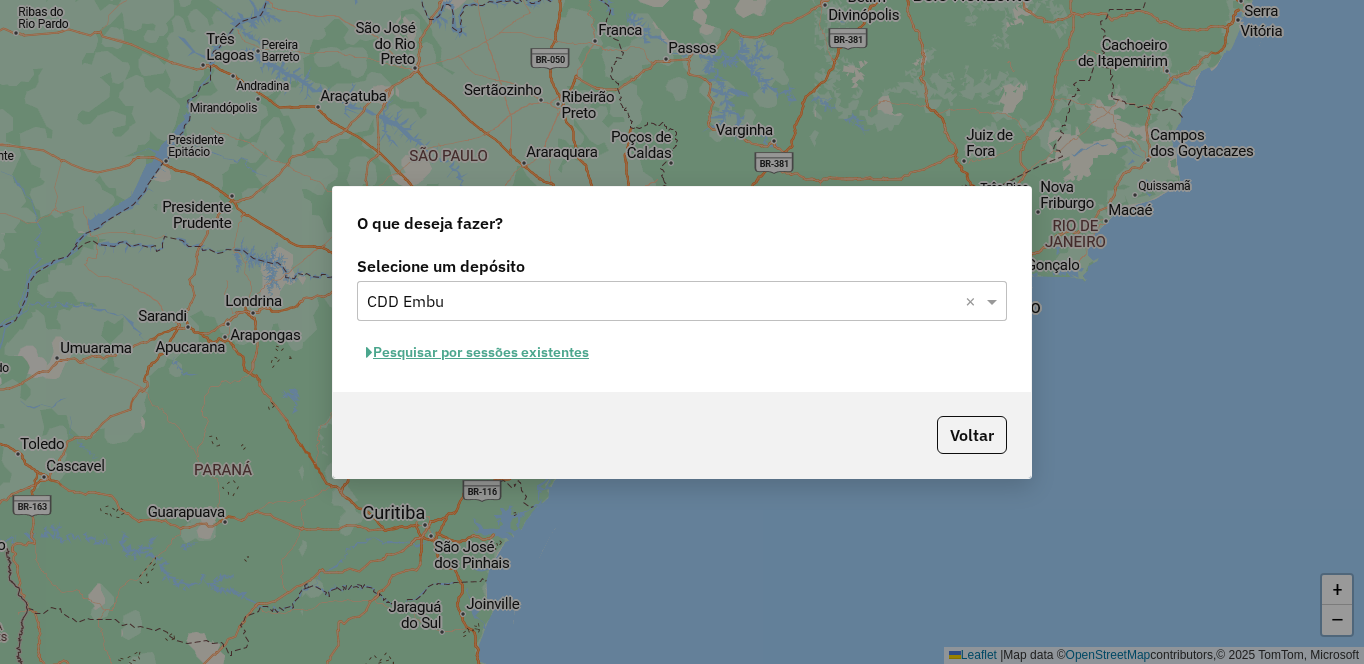 click on "Aguarde...  Pop-up bloqueado!  Seu navegador bloqueou automáticamente a abertura de uma nova janela.   Acesse as configurações e adicione o endereço do sistema a lista de permissão.   Fechar  Roteirizando... O que deseja fazer? Selecione um depósito Selecione um depósito × CDD Embu ×  Pesquisar por sessões existentes   Voltar  + −  Leaflet   |  Map data ©  OpenStreetMap  contributors,© 2025 TomTom, Microsoft Erro de conexão  Você parece estar offline!
Verifique sua internet e atualize a página.  Tradução automática  Seu navegador ativou a tradução automática e pode causar inconsistências no sistema.  Por gentileza, utilize a opção "Nunca traduzir este site".  Em caso de dúvidas, entre em contato com o suporte." at bounding box center [682, 332] 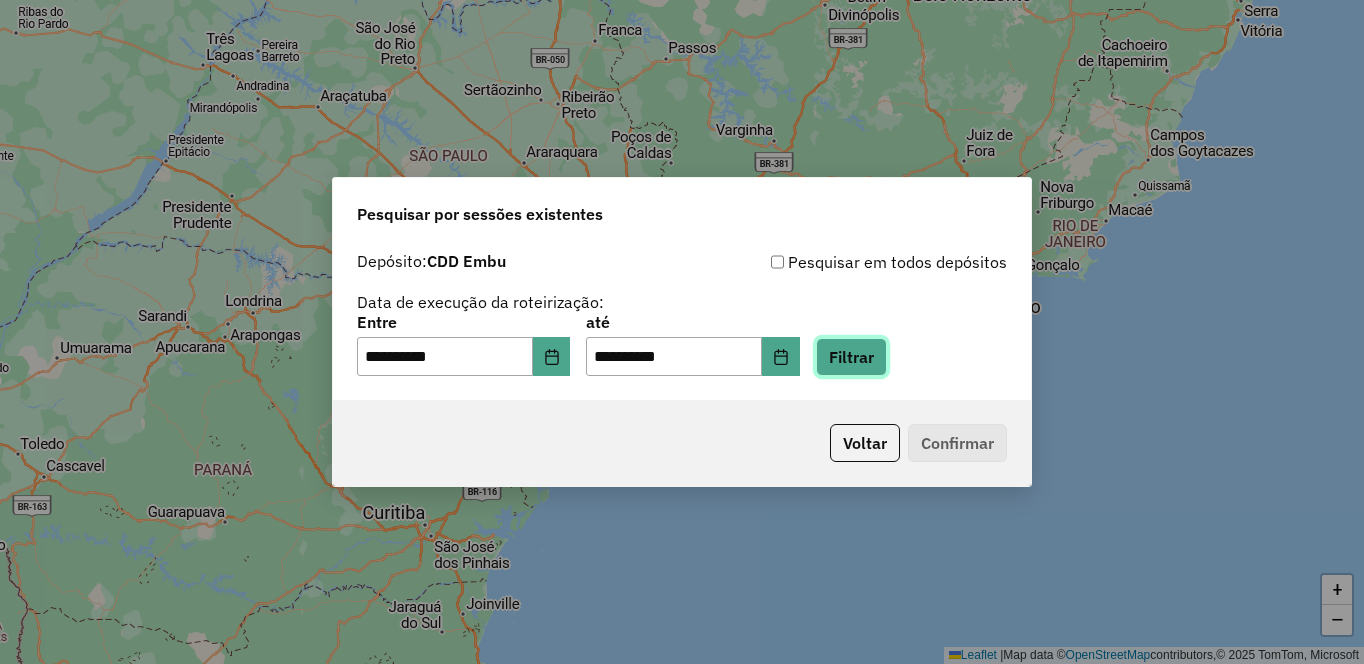click on "Filtrar" 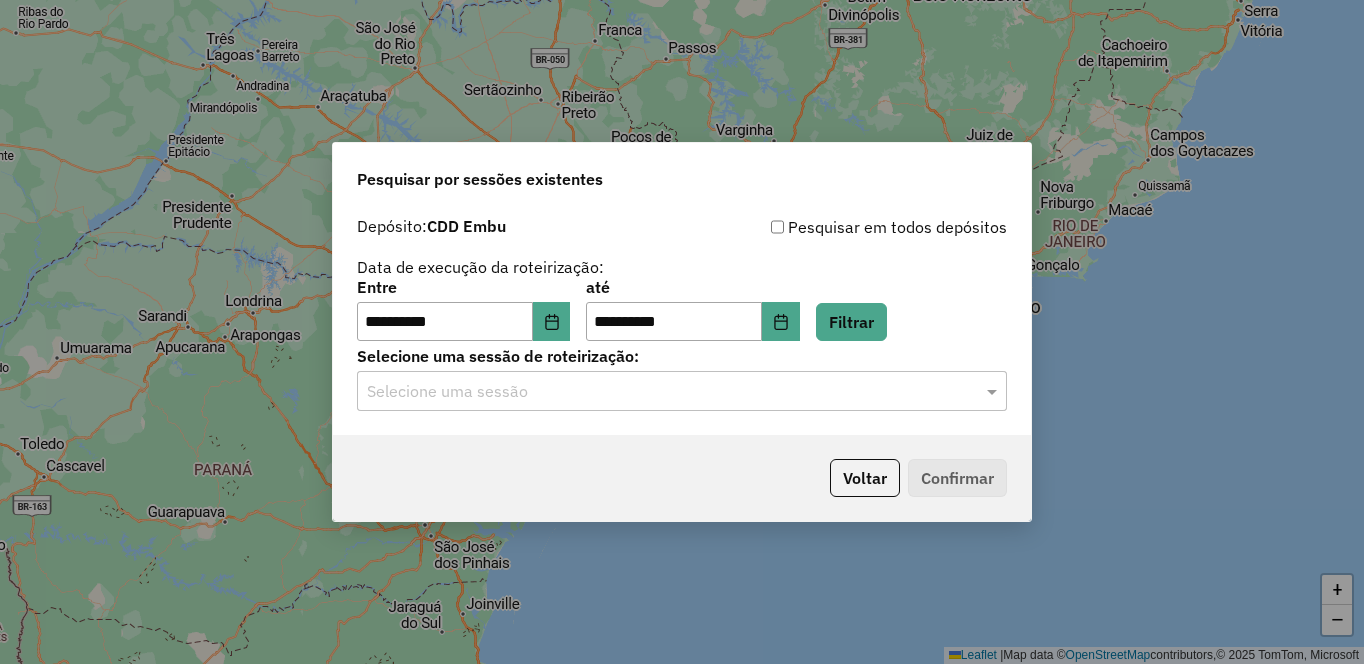 click 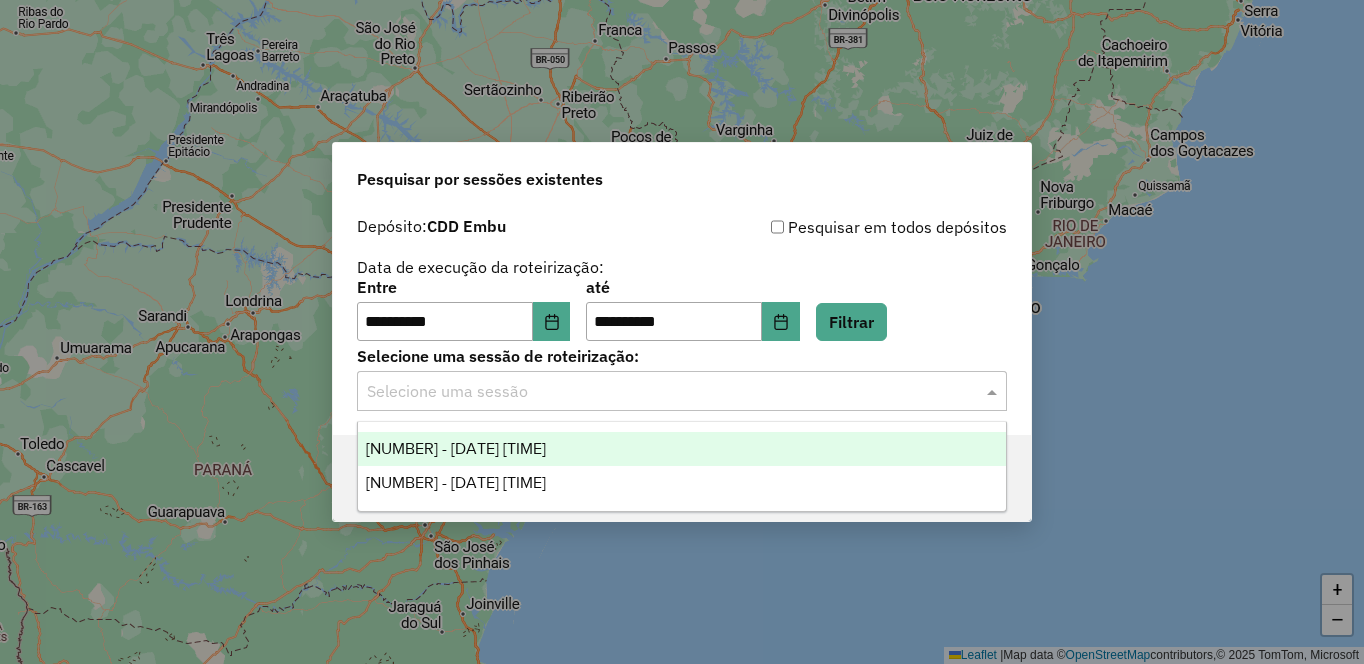 click on "1223098 - 04/08/2025 15:50" at bounding box center [682, 449] 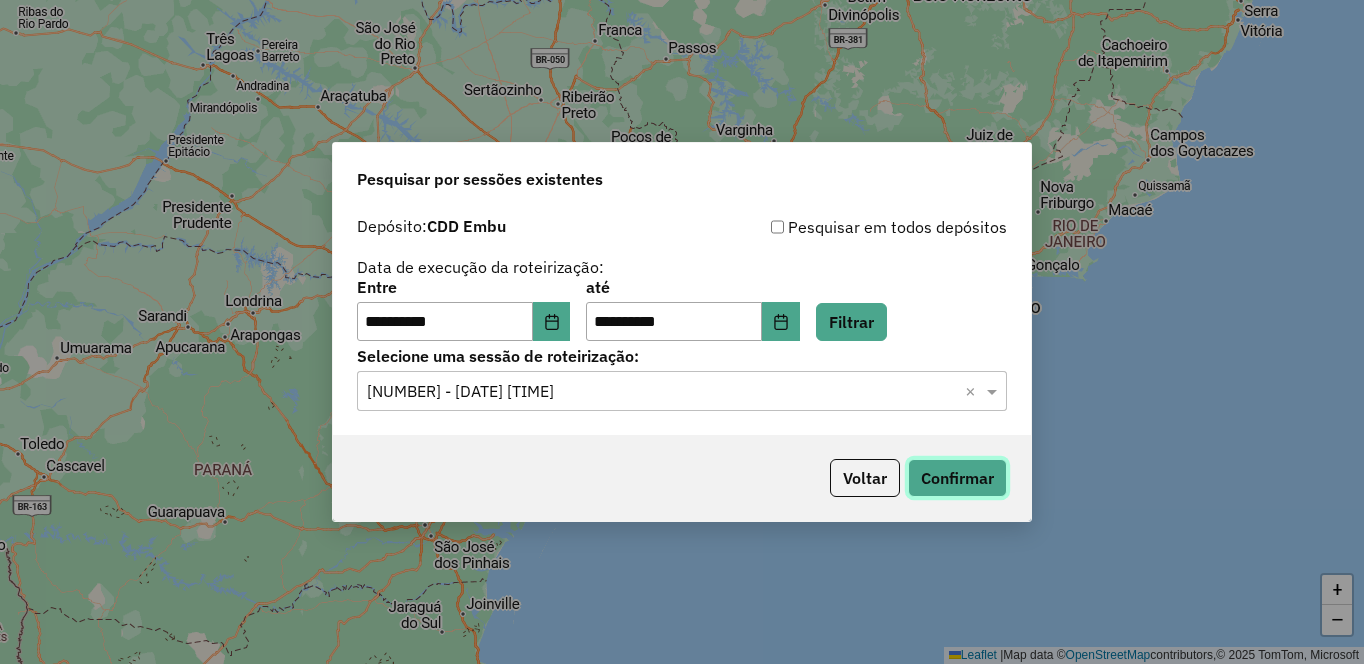 click on "Confirmar" 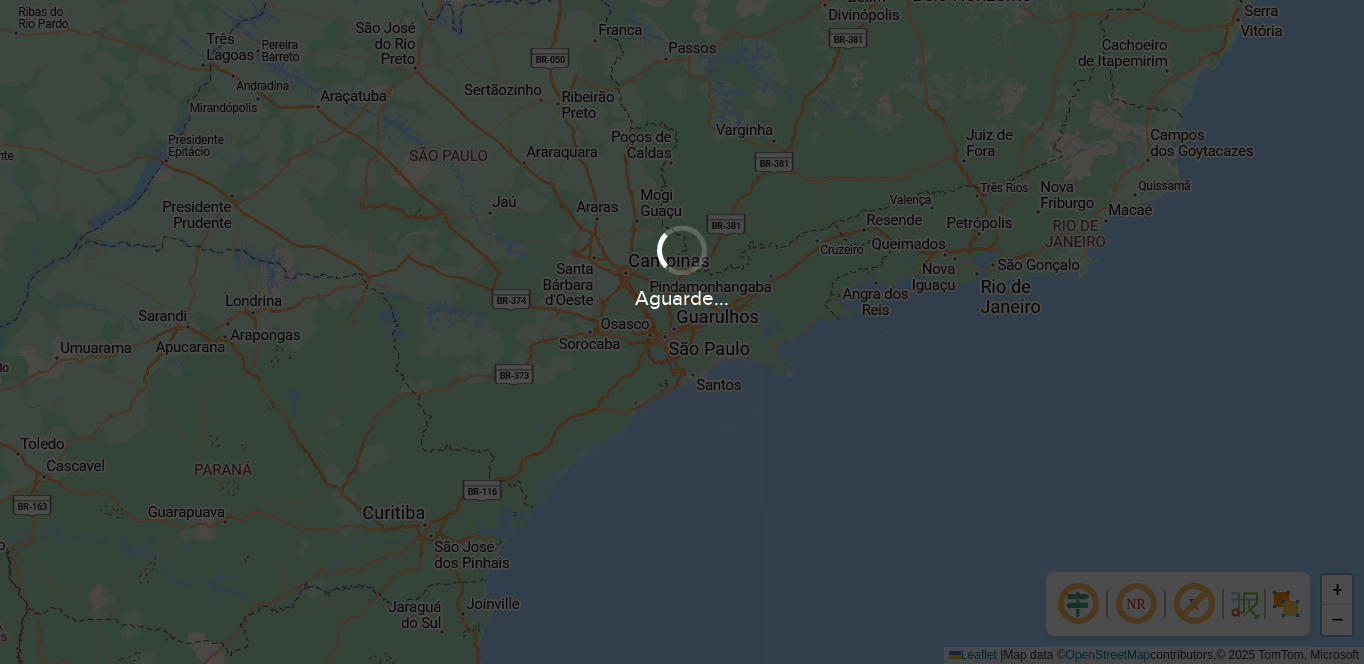 scroll, scrollTop: 0, scrollLeft: 0, axis: both 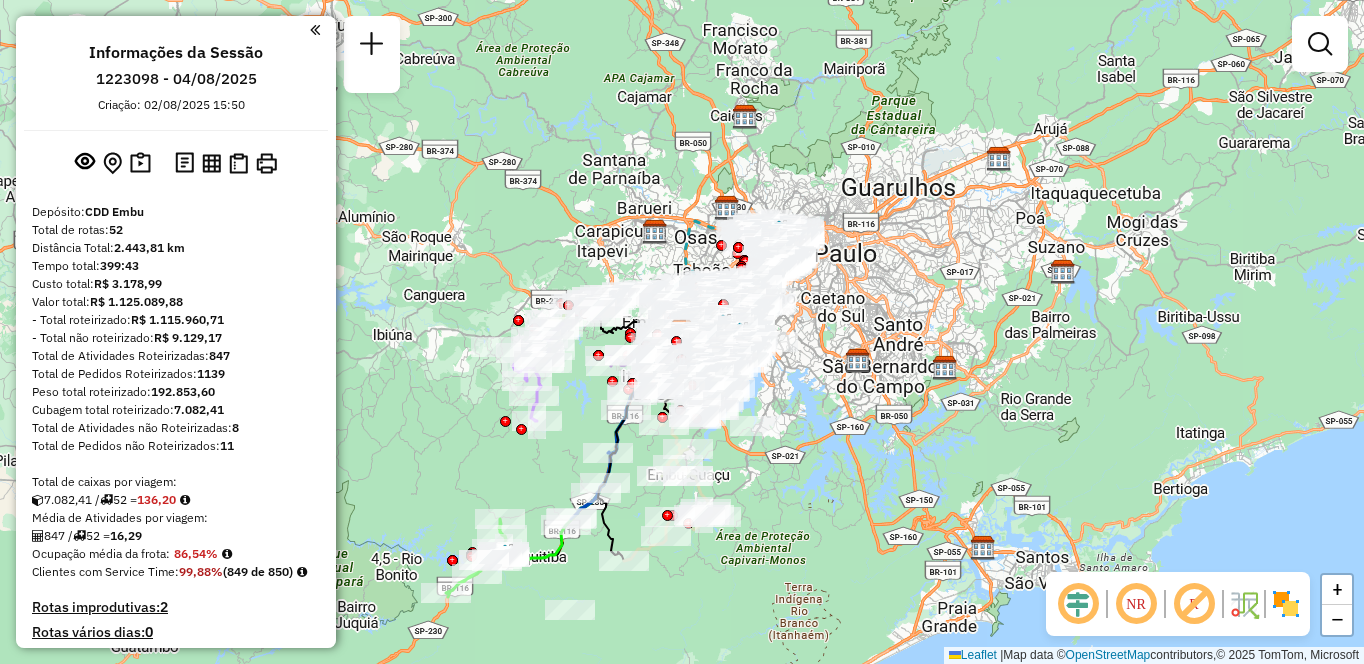 click 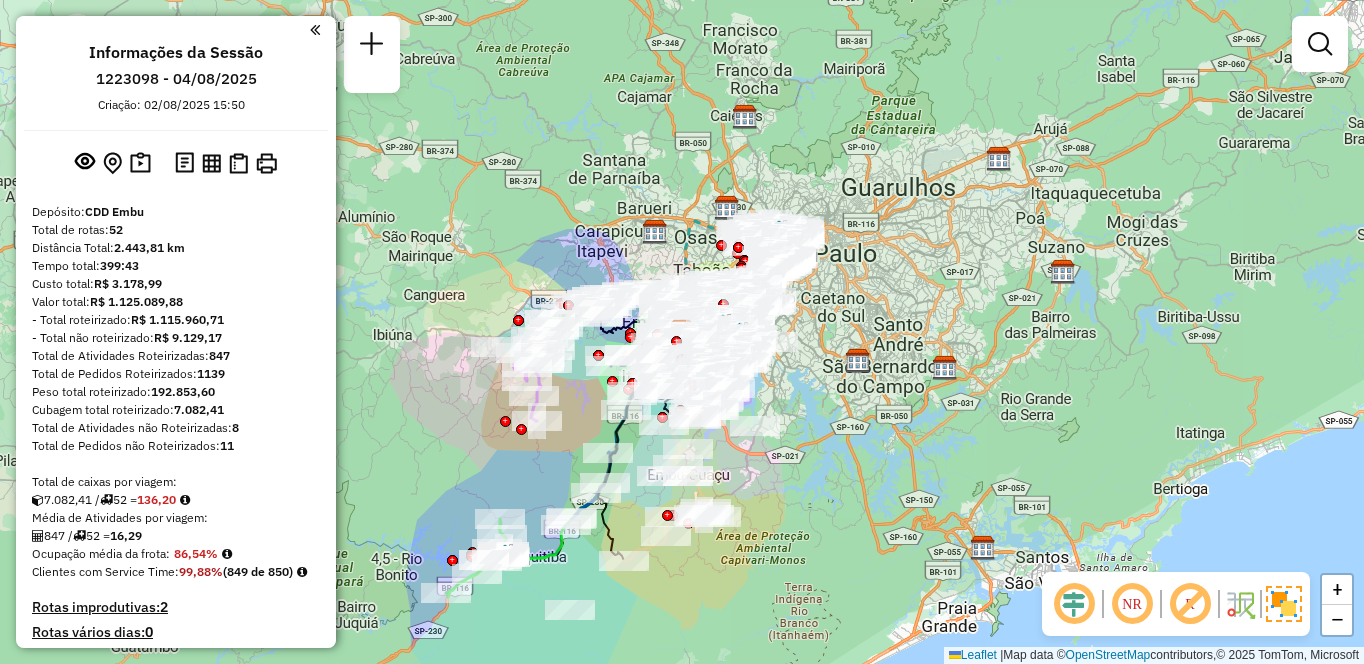 drag, startPoint x: 1195, startPoint y: 603, endPoint x: 1127, endPoint y: 606, distance: 68.06615 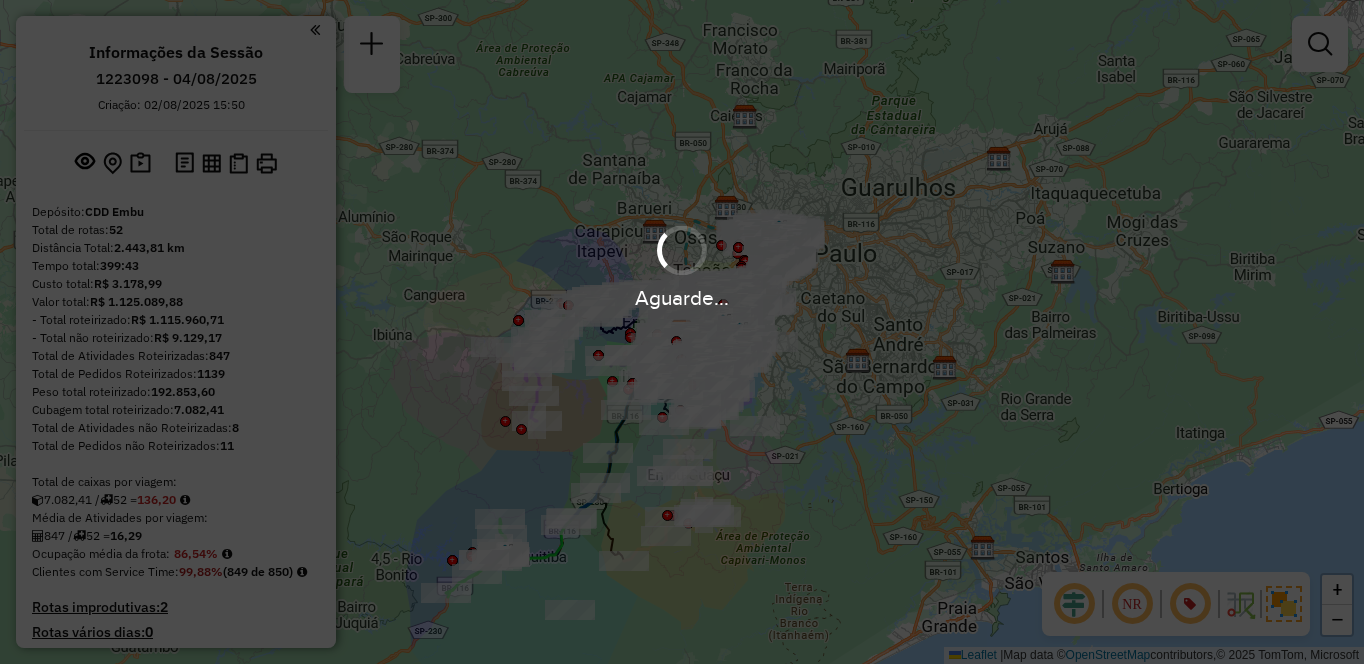 click on "Aguarde...  Pop-up bloqueado!  Seu navegador bloqueou automáticamente a abertura de uma nova janela.   Acesse as configurações e adicione o endereço do sistema a lista de permissão.   Fechar  Informações da Sessão 1223098 - 04/08/2025  Criação: 02/08/2025 15:50   Depósito:  CDD Embu  Total de rotas:  52  Distância Total:  2.443,81 km  Tempo total:  399:43  Custo total:  R$ 3.178,99  Valor total:  R$ 1.125.089,88  - Total roteirizado:  R$ 1.115.960,71  - Total não roteirizado:  R$ 9.129,17  Total de Atividades Roteirizadas:  847  Total de Pedidos Roteirizados:  1139  Peso total roteirizado:  192.853,60  Cubagem total roteirizado:  7.082,41  Total de Atividades não Roteirizadas:  8  Total de Pedidos não Roteirizados:  11 Total de caixas por viagem:  7.082,41 /   52 =  136,20 Média de Atividades por viagem:  847 /   52 =  16,29 Ocupação média da frota:  86,54%  Clientes com Service Time:  99,88%   (849 de 850)   Rotas improdutivas:  2  Rotas vários dias:  0  Clientes Priorizados NR:  0 Rotas" at bounding box center (682, 332) 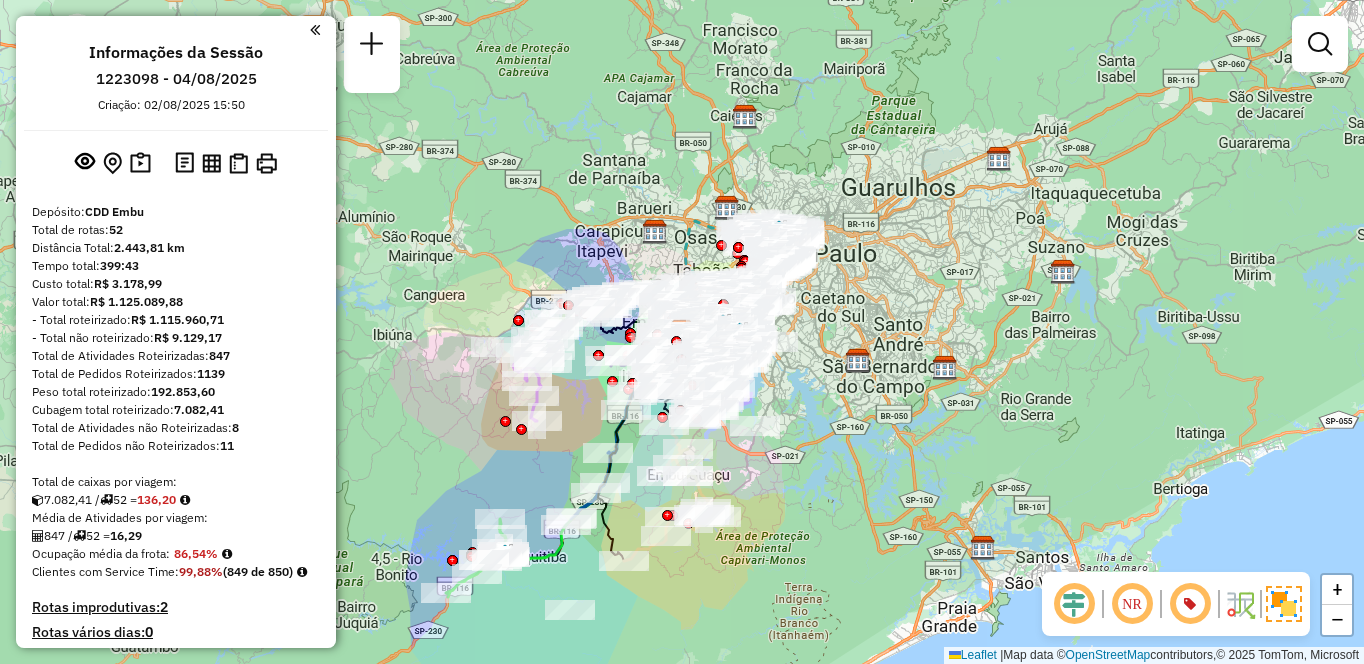 click 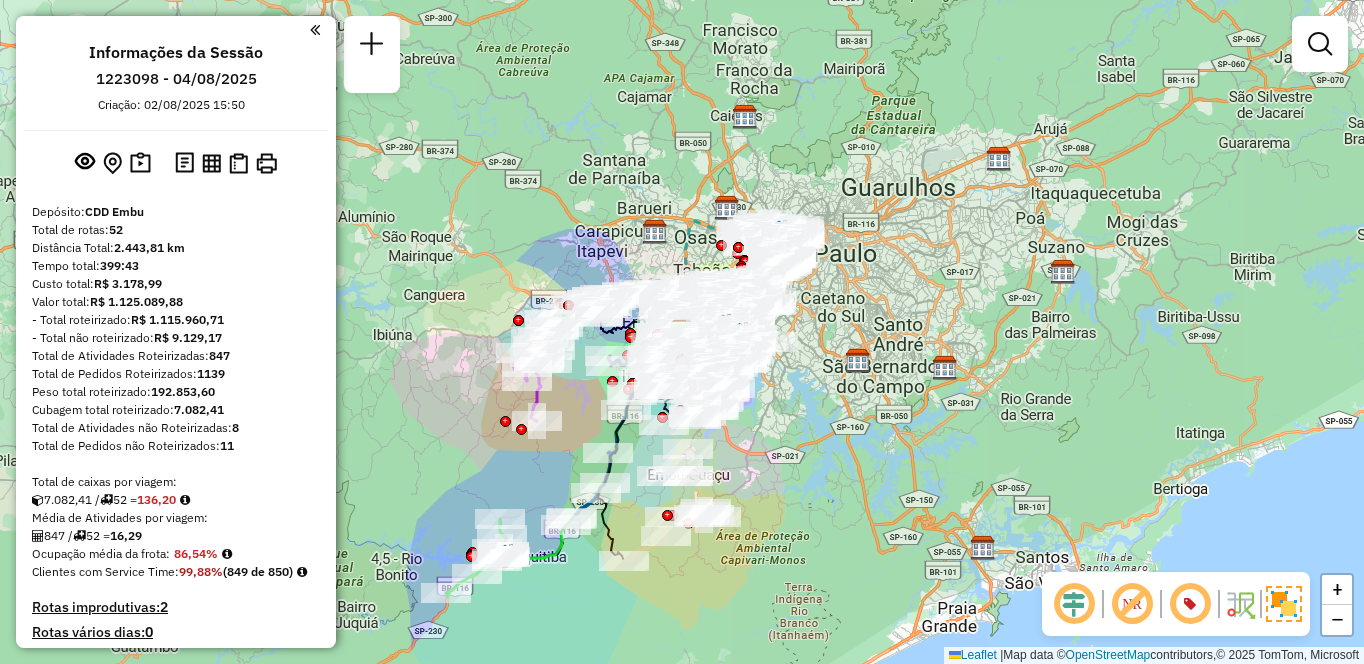 scroll, scrollTop: 4780, scrollLeft: 0, axis: vertical 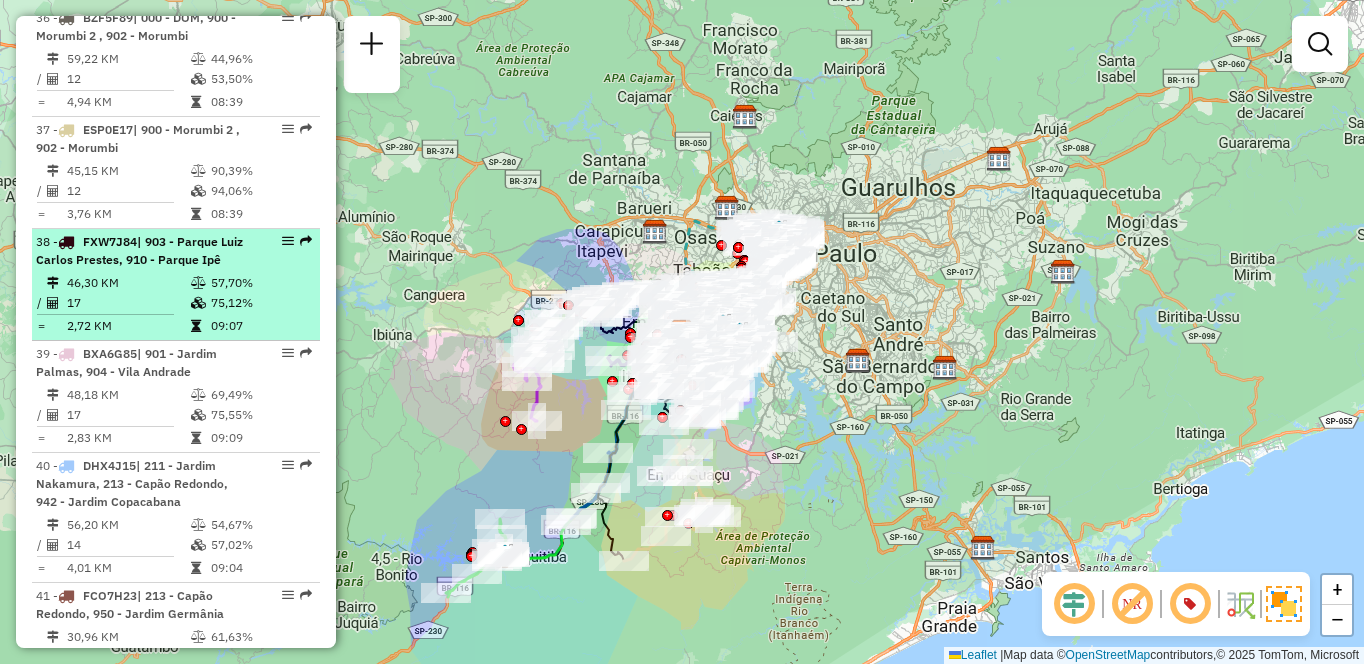 select on "**********" 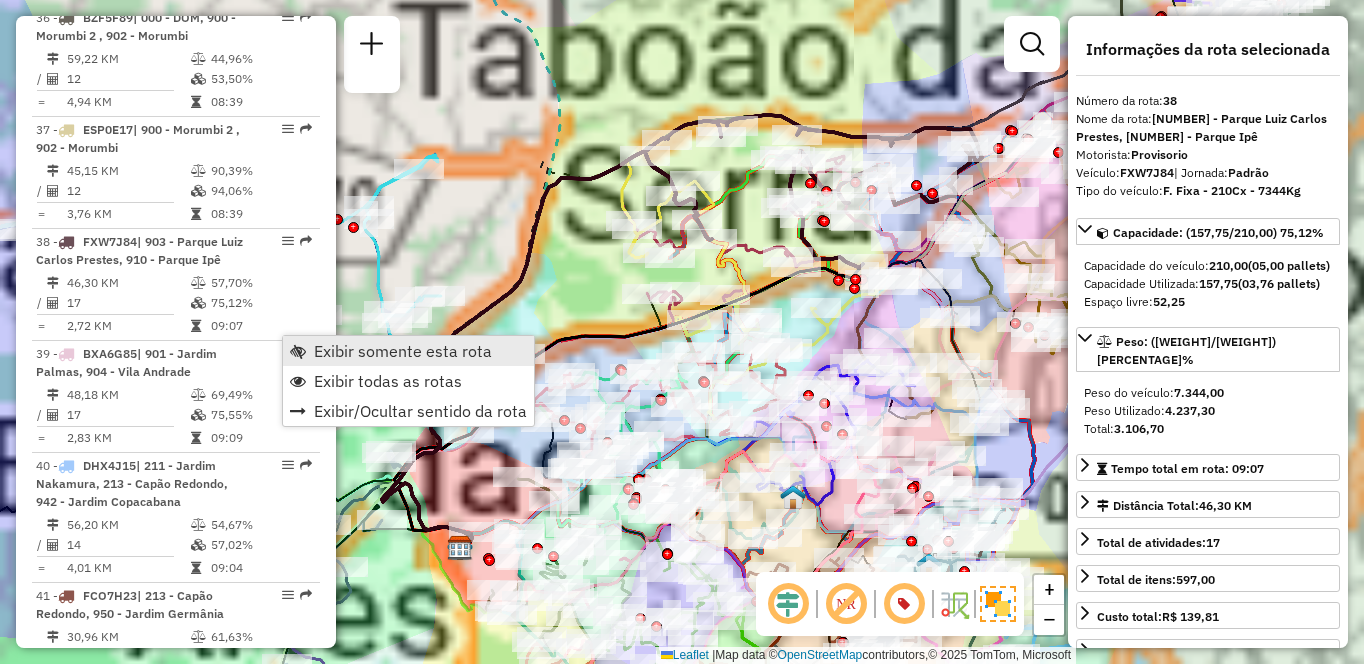 click on "Exibir somente esta rota" at bounding box center [408, 351] 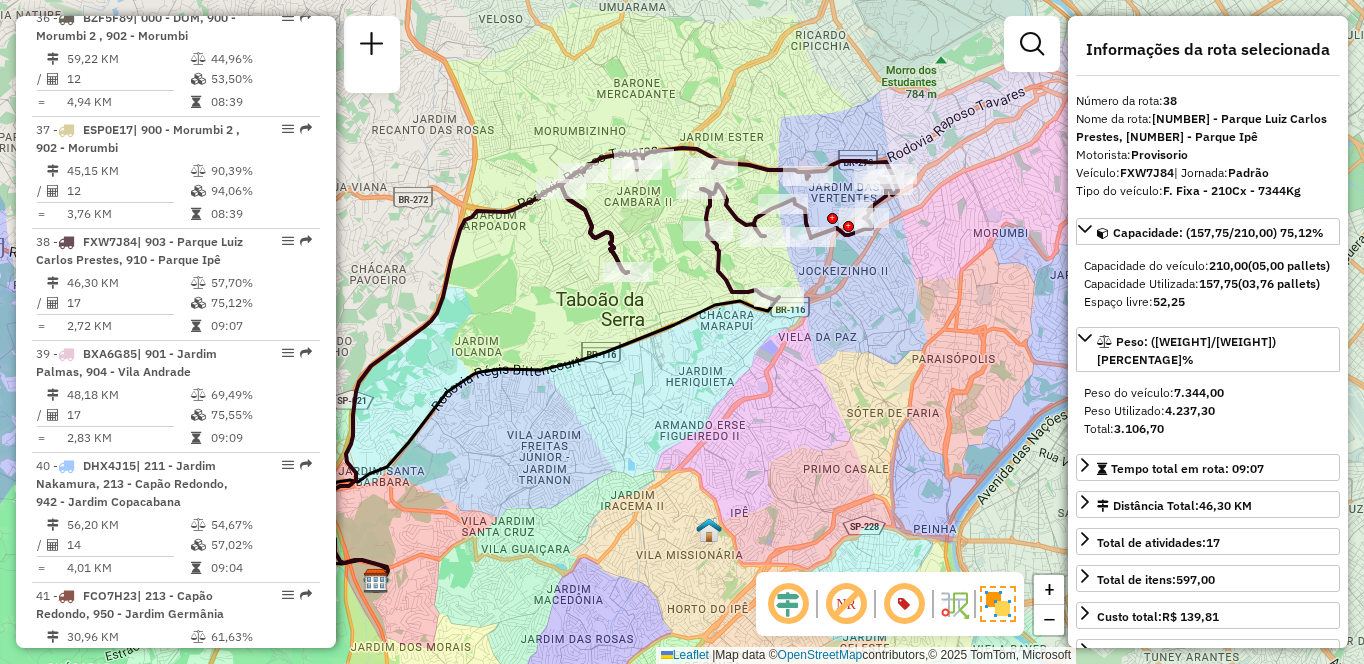 drag, startPoint x: 572, startPoint y: 302, endPoint x: 486, endPoint y: 338, distance: 93.230896 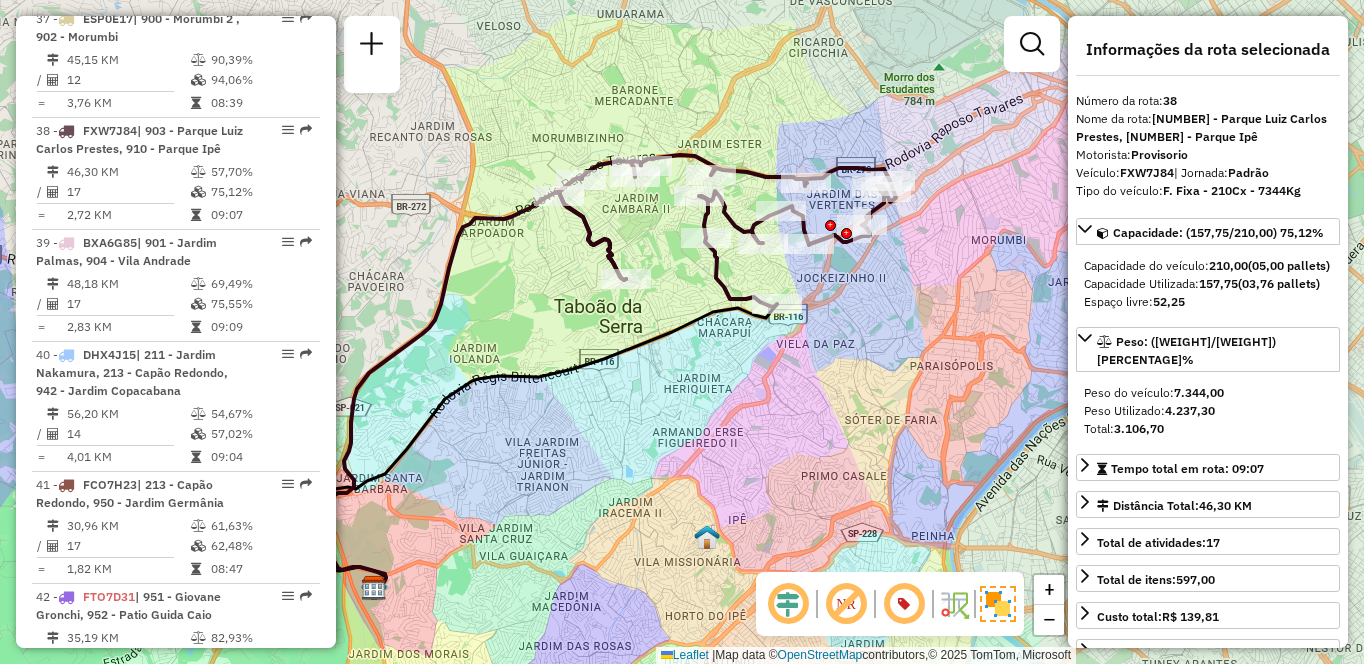 scroll, scrollTop: 4903, scrollLeft: 0, axis: vertical 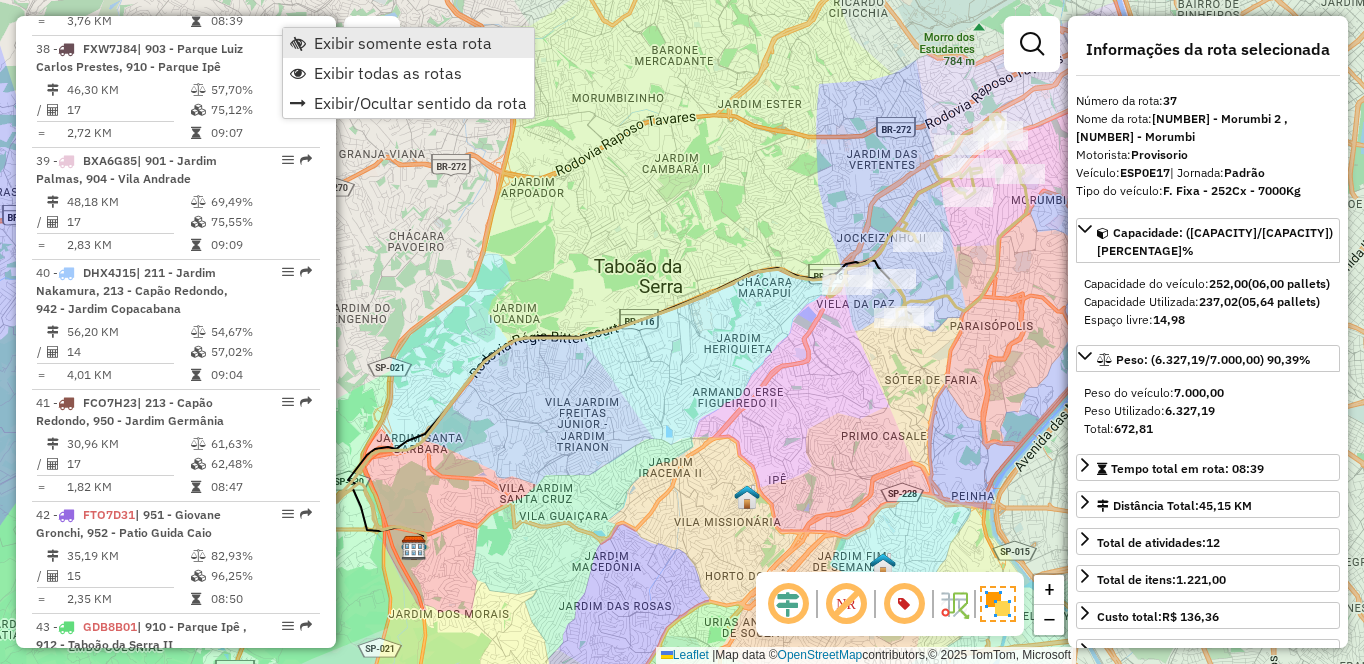 click on "Exibir somente esta rota" at bounding box center (403, 43) 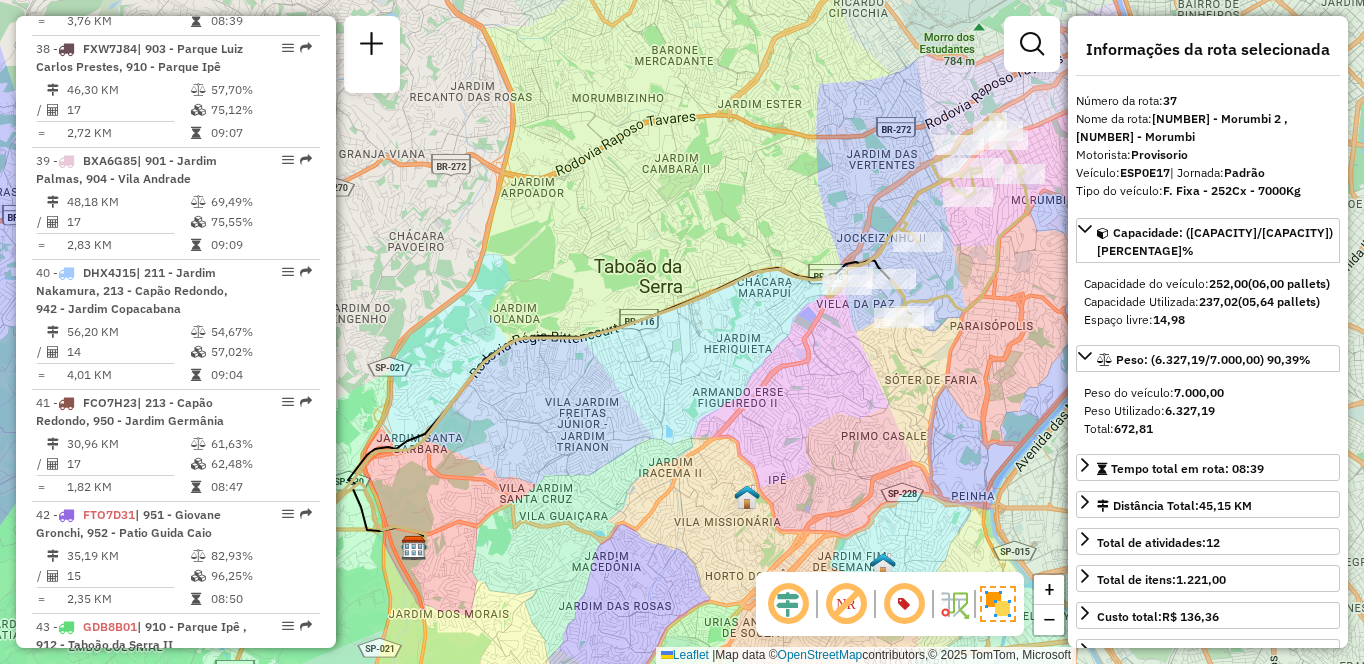 click 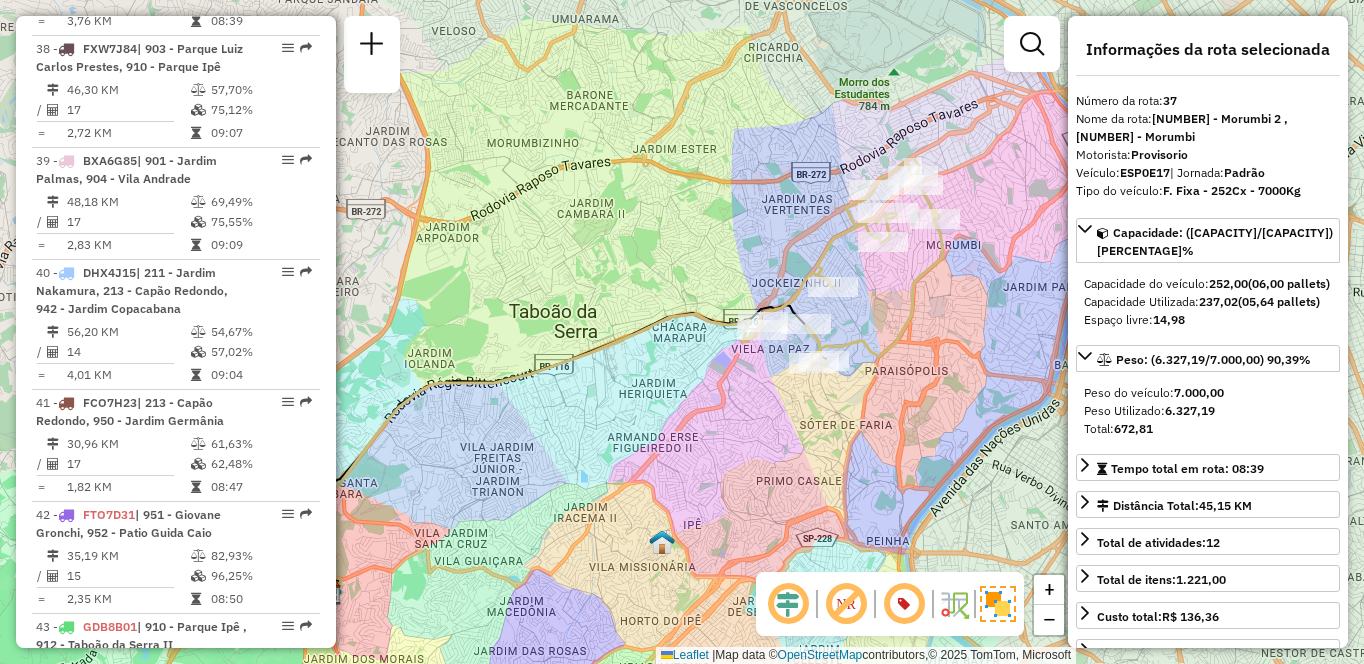 drag, startPoint x: 586, startPoint y: 339, endPoint x: 486, endPoint y: 380, distance: 108.078674 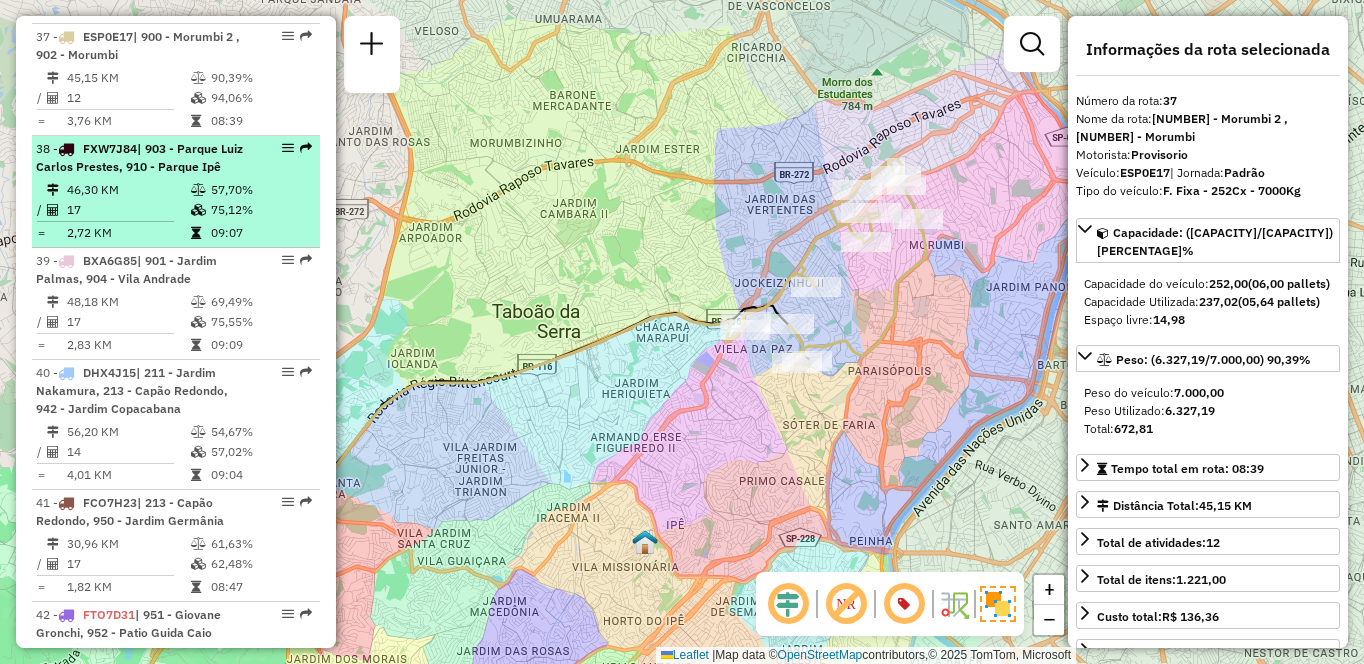 scroll, scrollTop: 4773, scrollLeft: 0, axis: vertical 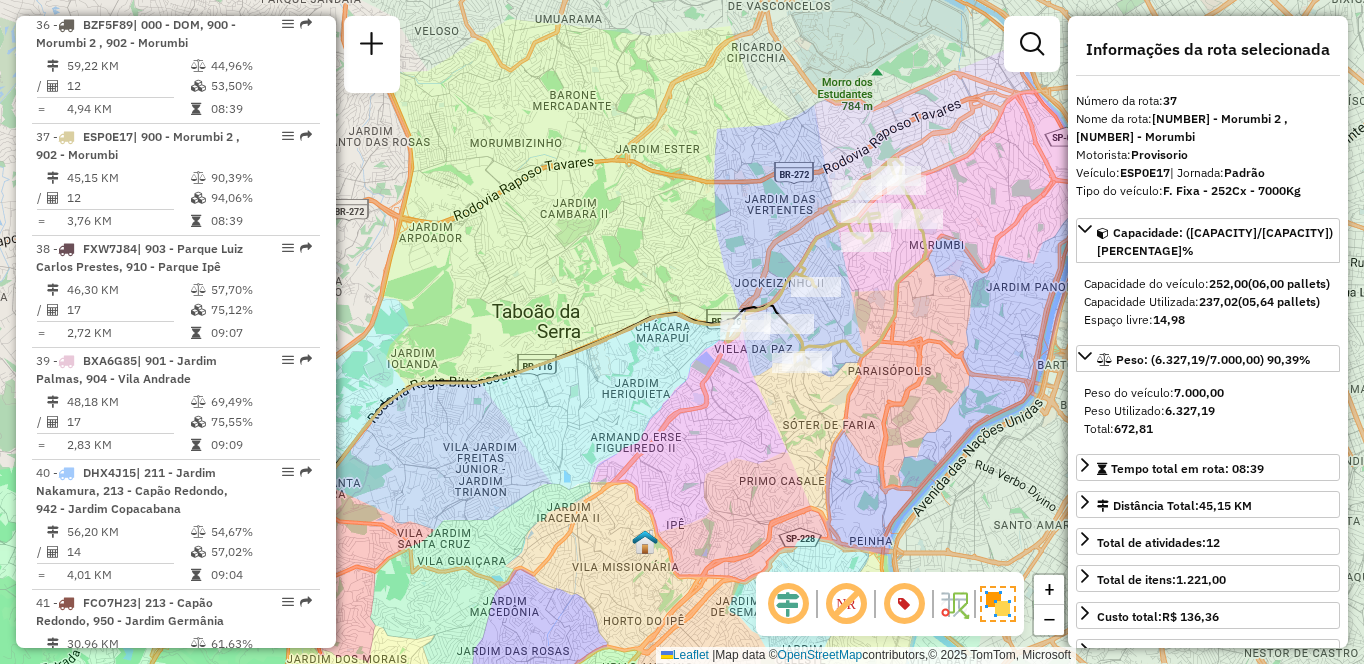 click on "Janela de atendimento Grade de atendimento Capacidade Transportadoras Veículos Cliente Pedidos  Rotas Selecione os dias de semana para filtrar as janelas de atendimento  Seg   Ter   Qua   Qui   Sex   Sáb   Dom  Informe o período da janela de atendimento: De: Até:  Filtrar exatamente a janela do cliente  Considerar janela de atendimento padrão  Selecione os dias de semana para filtrar as grades de atendimento  Seg   Ter   Qua   Qui   Sex   Sáb   Dom   Considerar clientes sem dia de atendimento cadastrado  Clientes fora do dia de atendimento selecionado Filtrar as atividades entre os valores definidos abaixo:  Peso mínimo:   Peso máximo:   Cubagem mínima:   Cubagem máxima:   De:   Até:  Filtrar as atividades entre o tempo de atendimento definido abaixo:  De:   Até:   Considerar capacidade total dos clientes não roteirizados Transportadora: Selecione um ou mais itens Tipo de veículo: Selecione um ou mais itens Veículo: Selecione um ou mais itens Motorista: Selecione um ou mais itens Nome: Rótulo:" 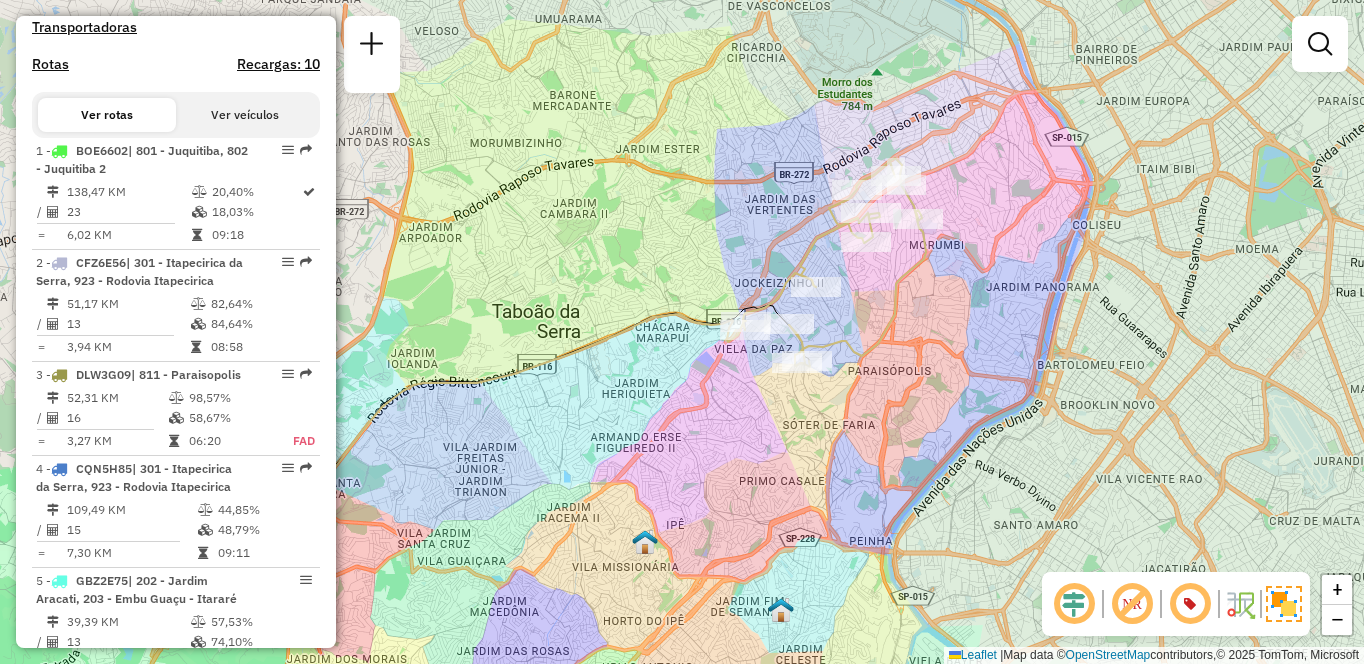 scroll, scrollTop: 0, scrollLeft: 0, axis: both 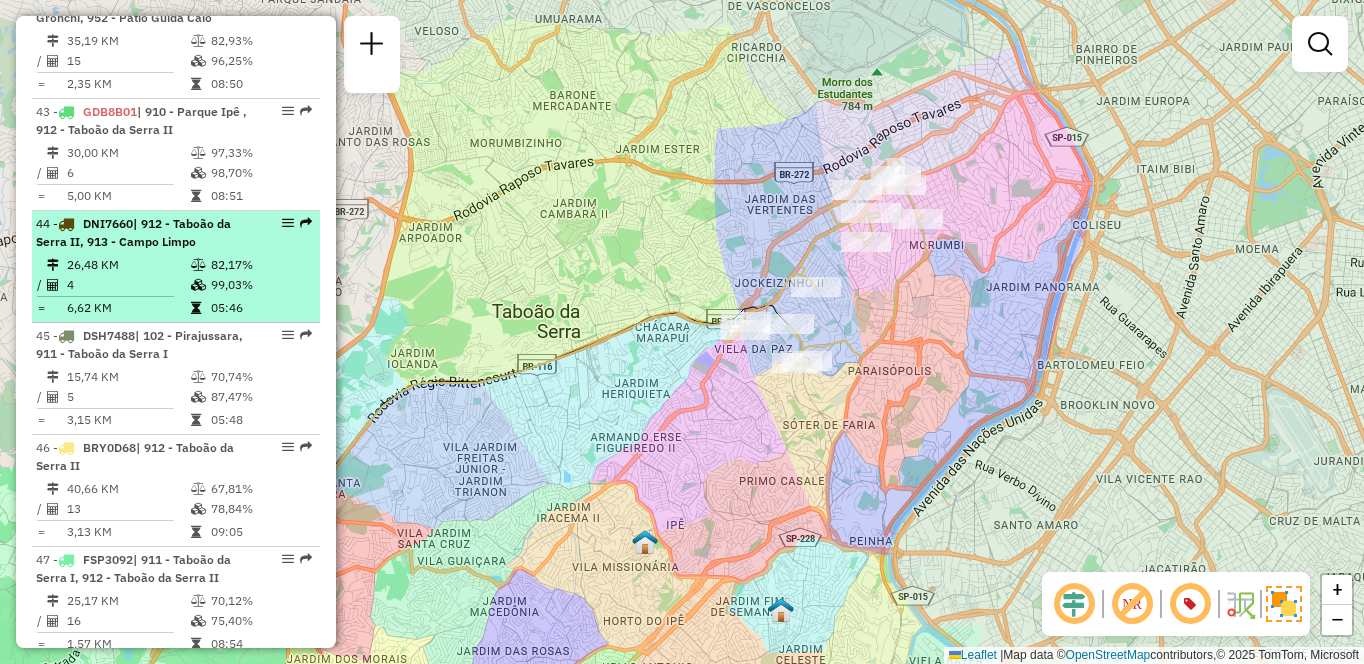 click on "44 -       DNI7660   | 912 - Taboão da Serra II, 913 - Campo Limpo" at bounding box center (142, 233) 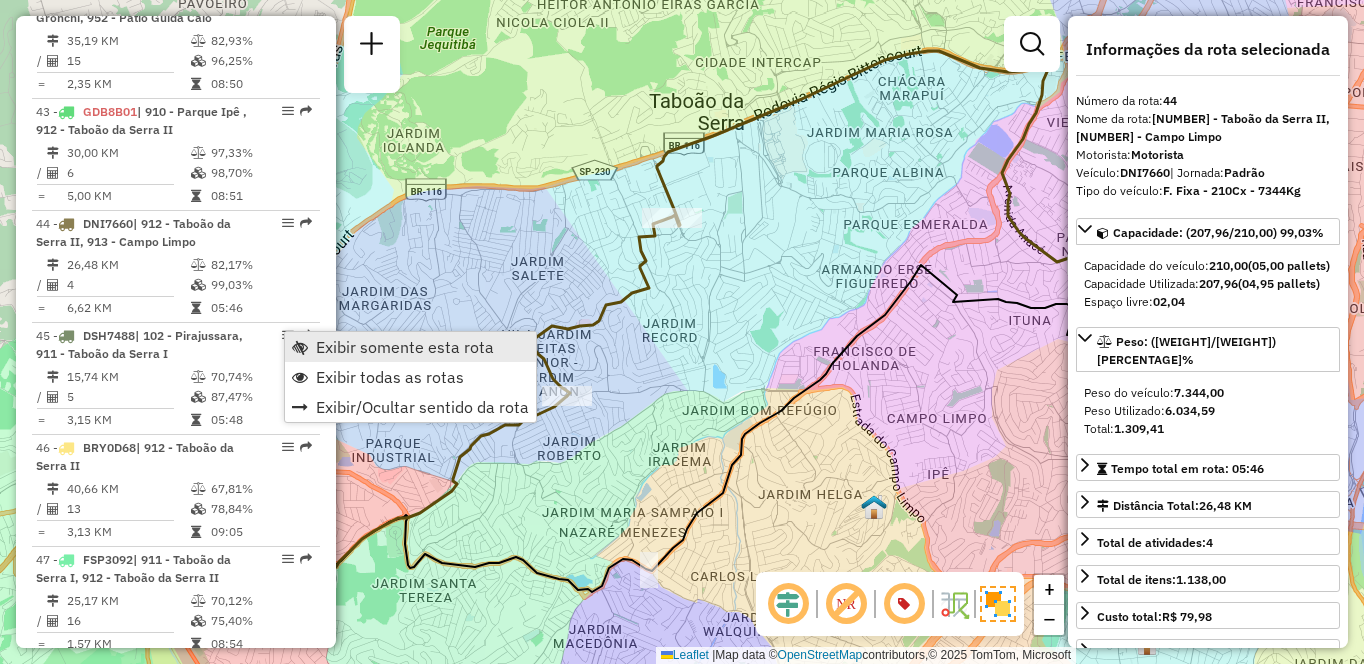 click on "Exibir somente esta rota" at bounding box center [405, 347] 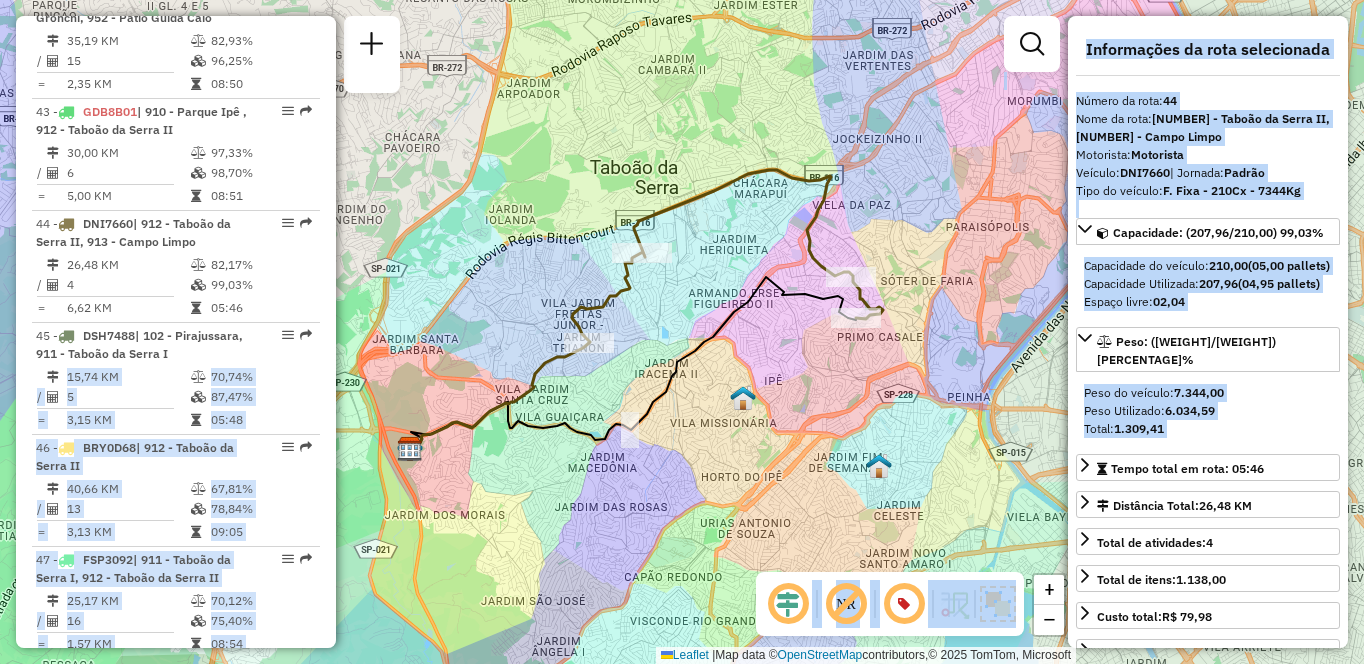 drag, startPoint x: 329, startPoint y: 516, endPoint x: 336, endPoint y: 546, distance: 30.805843 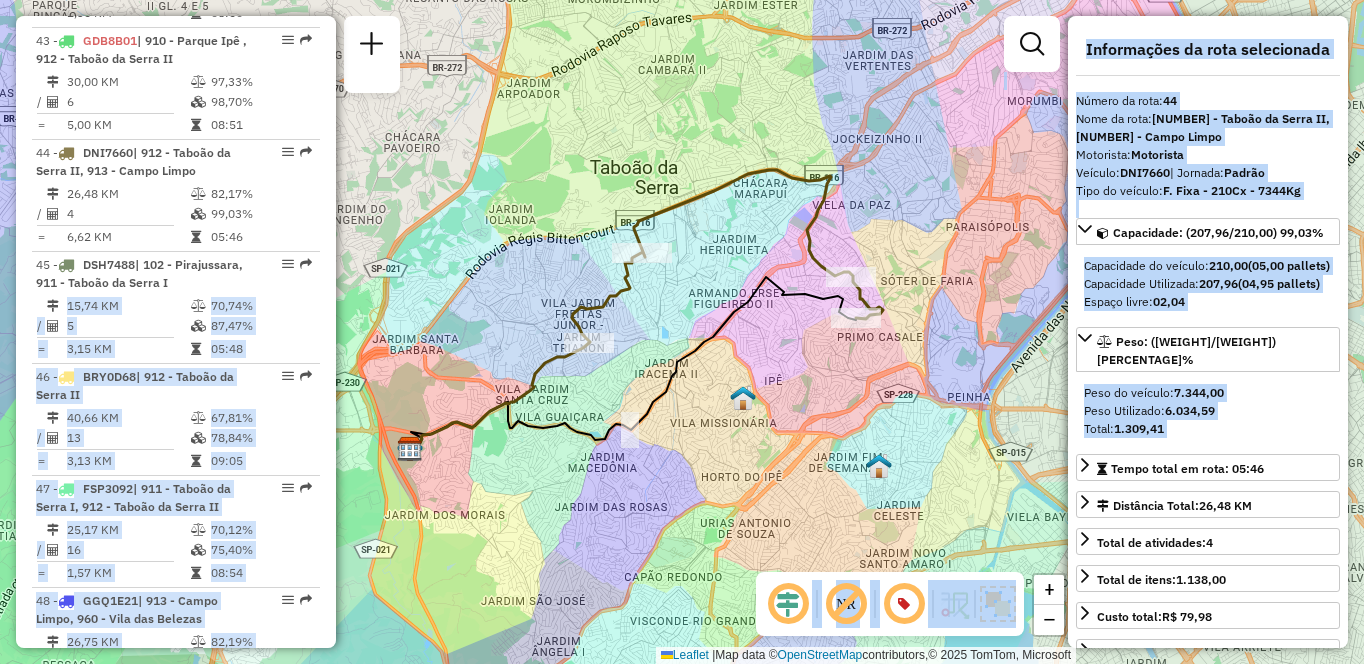 scroll, scrollTop: 5536, scrollLeft: 0, axis: vertical 